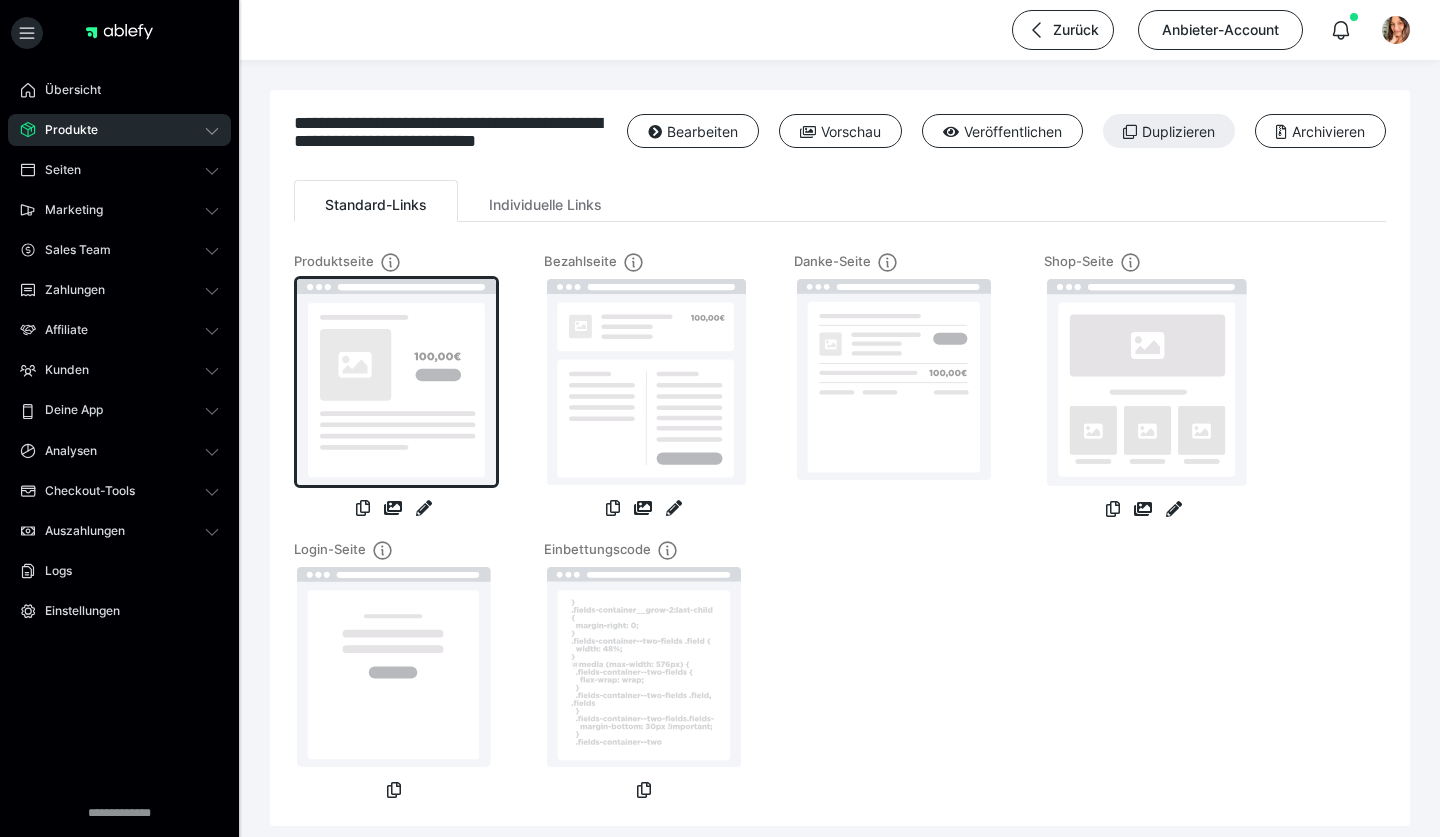 scroll, scrollTop: 0, scrollLeft: 0, axis: both 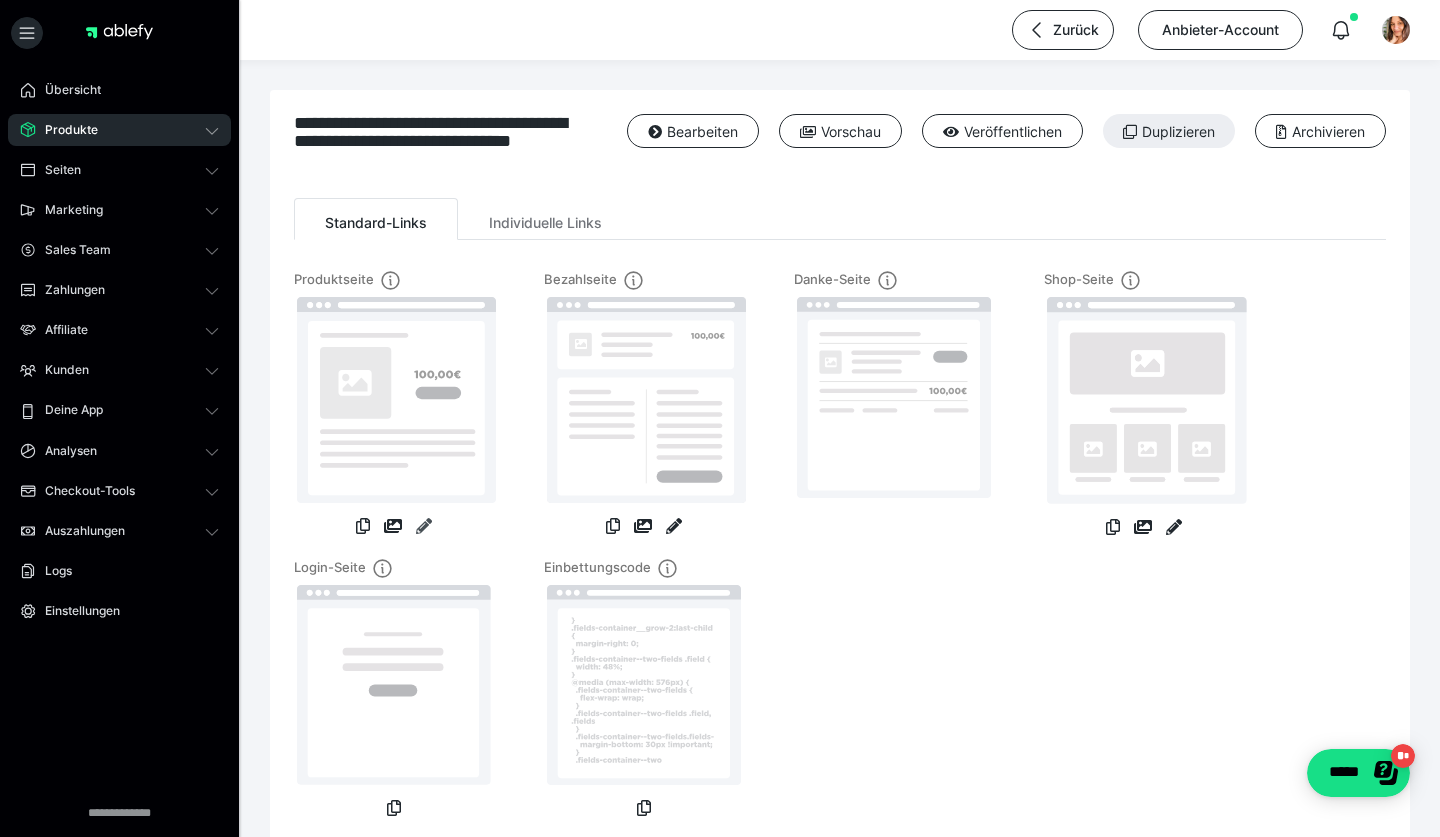 click at bounding box center [424, 526] 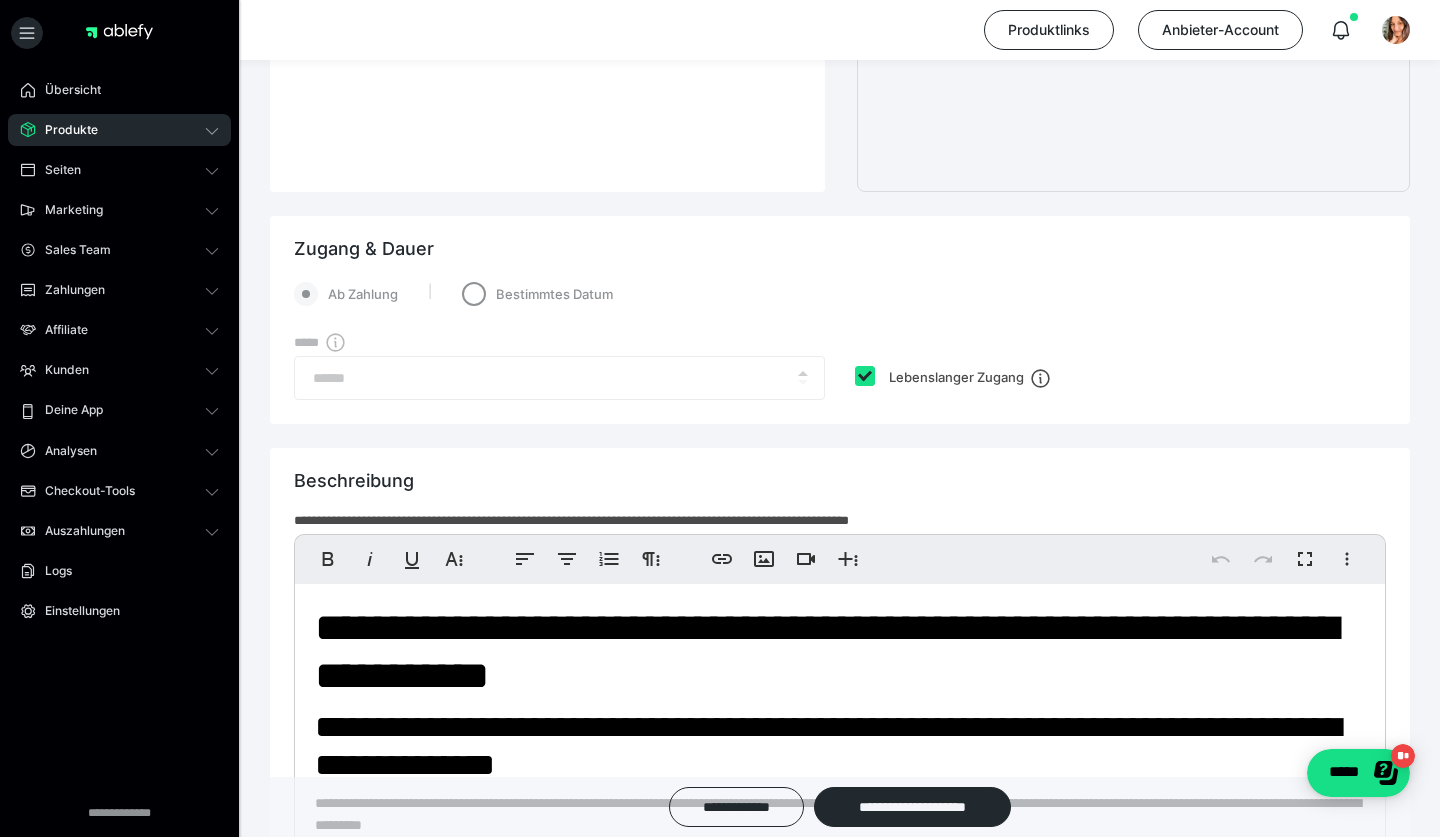 scroll, scrollTop: 1072, scrollLeft: 0, axis: vertical 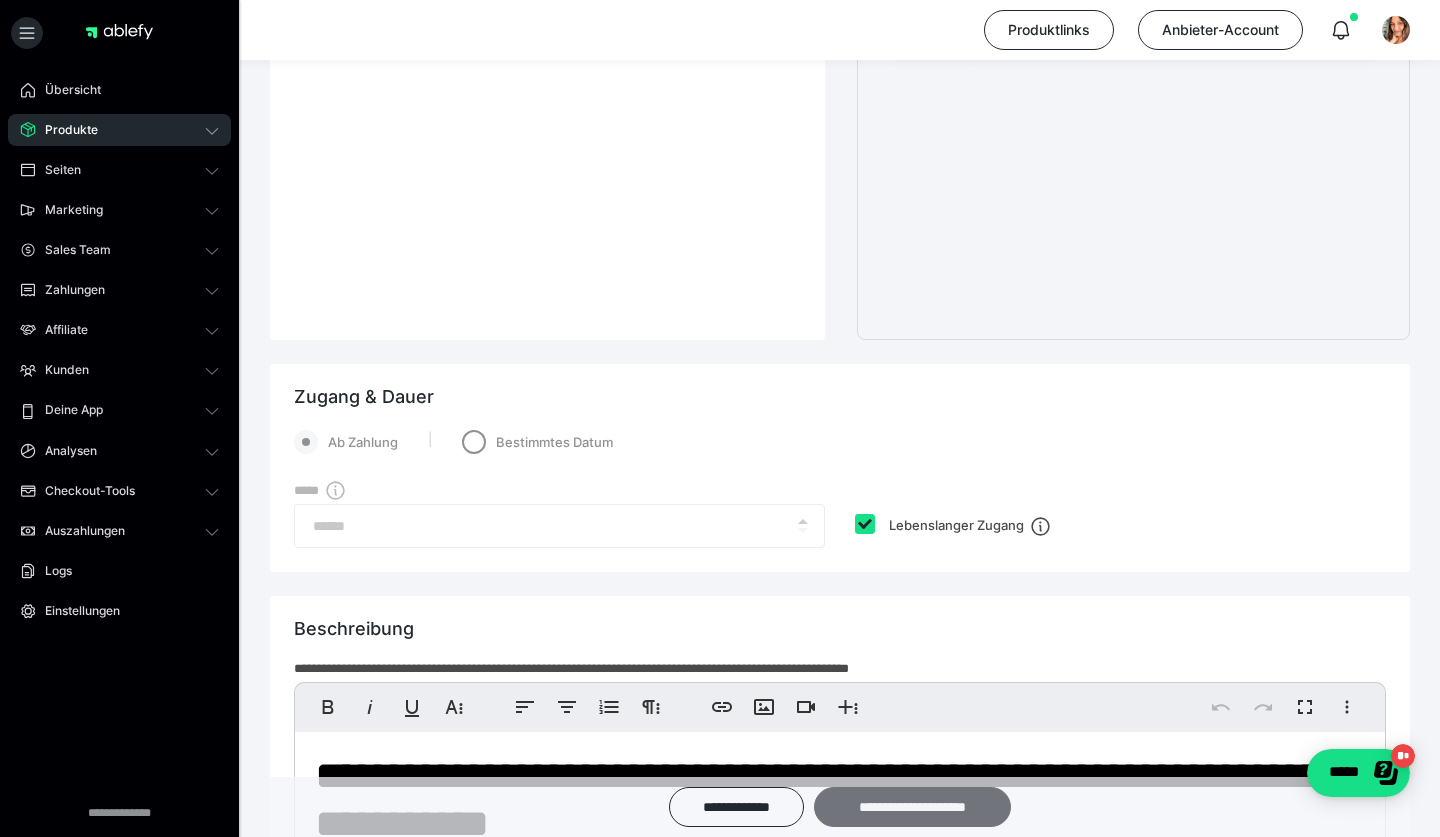 click on "**********" at bounding box center [912, 807] 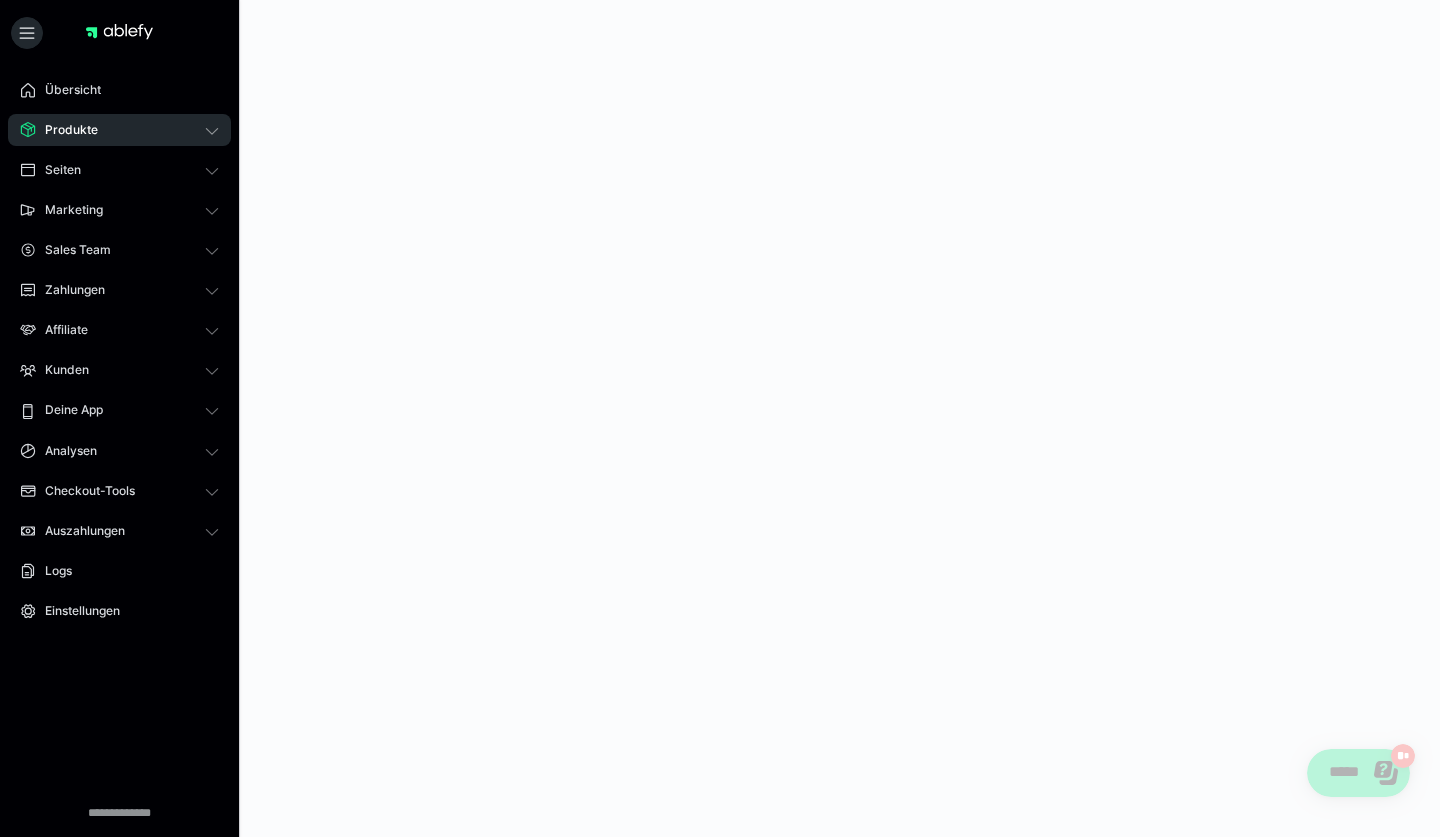 scroll, scrollTop: 0, scrollLeft: 0, axis: both 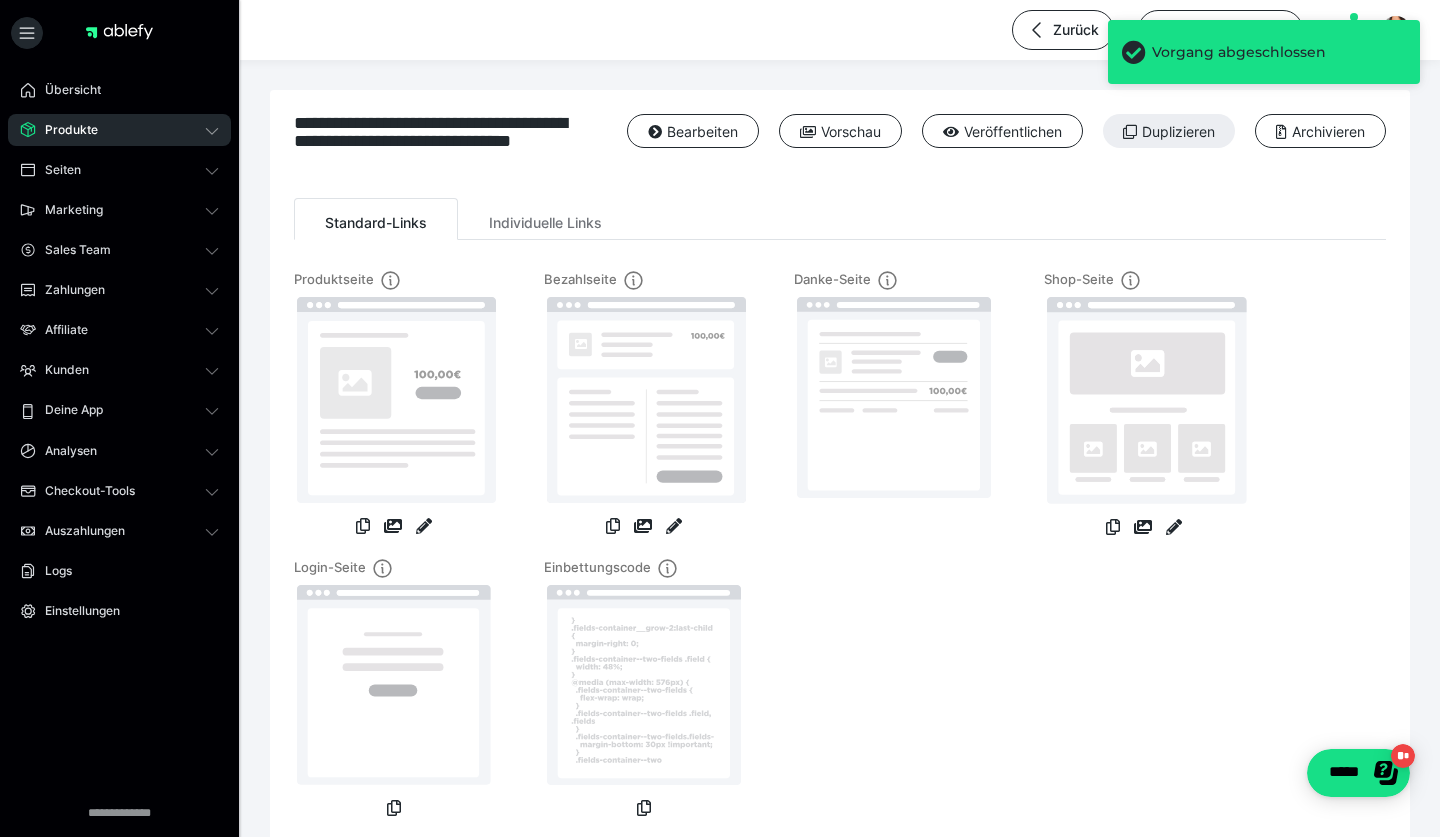 click on "Produkte" at bounding box center [119, 130] 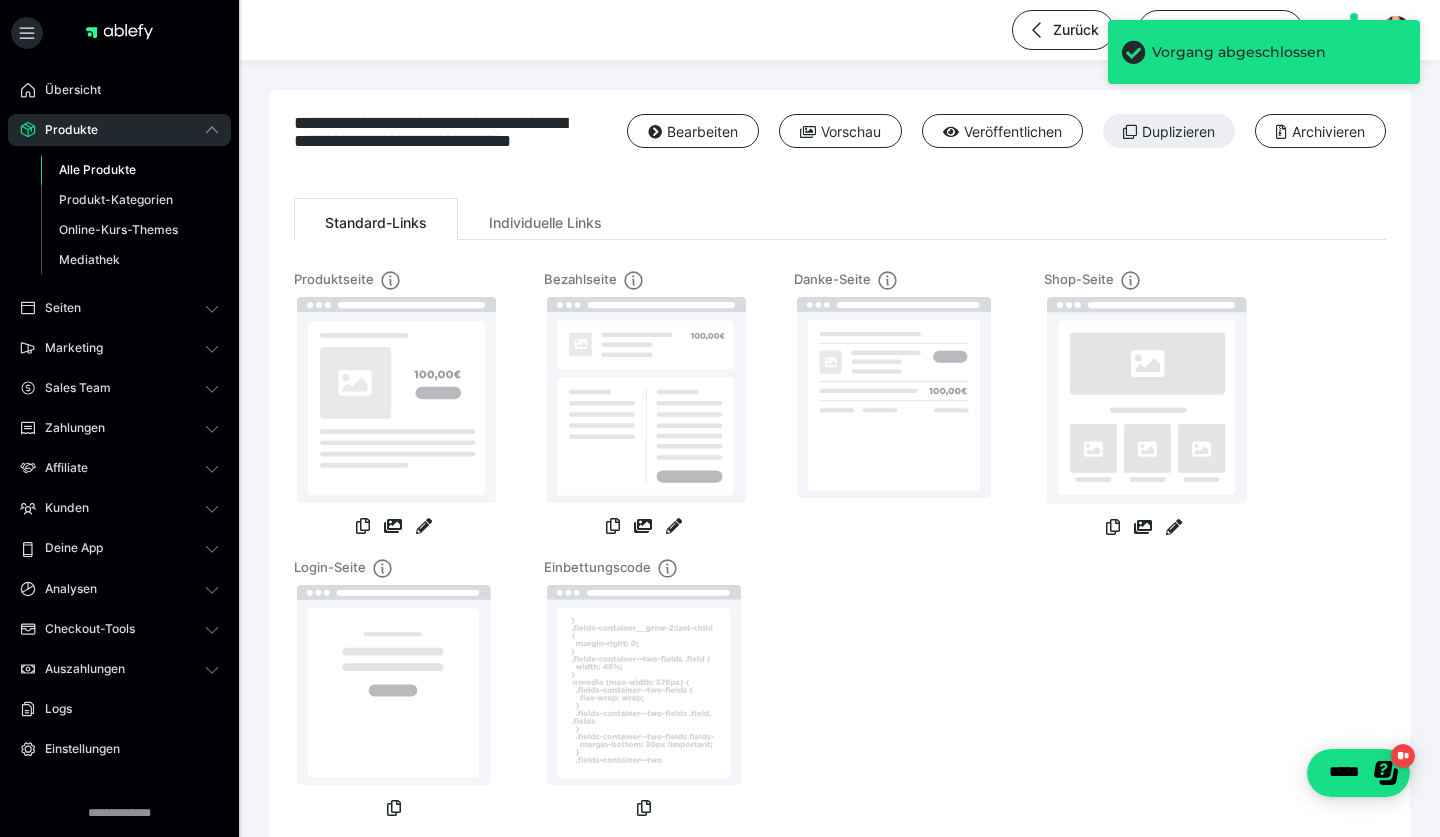 click on "Alle Produkte" at bounding box center (130, 170) 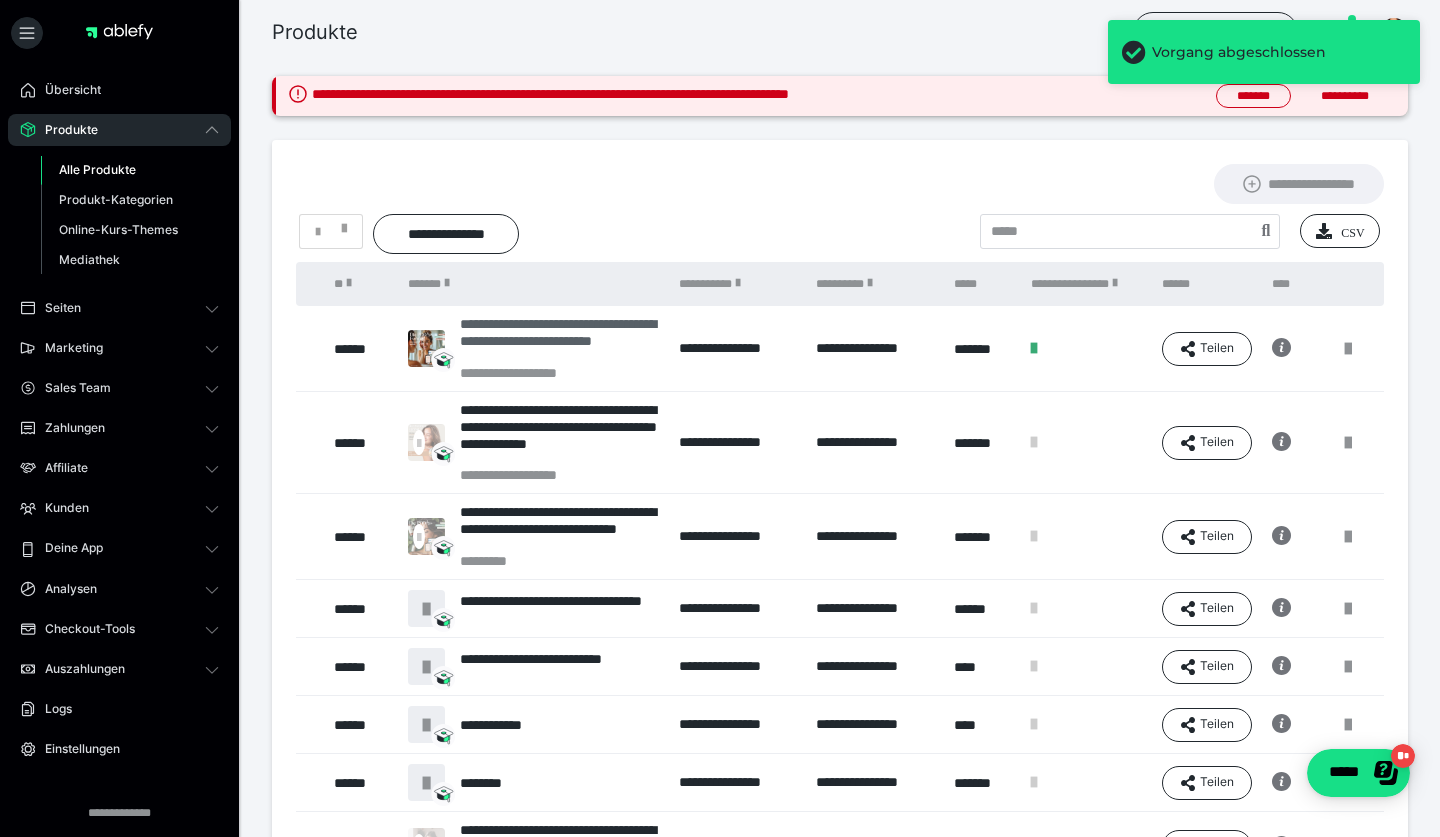 click on "**********" at bounding box center [559, 340] 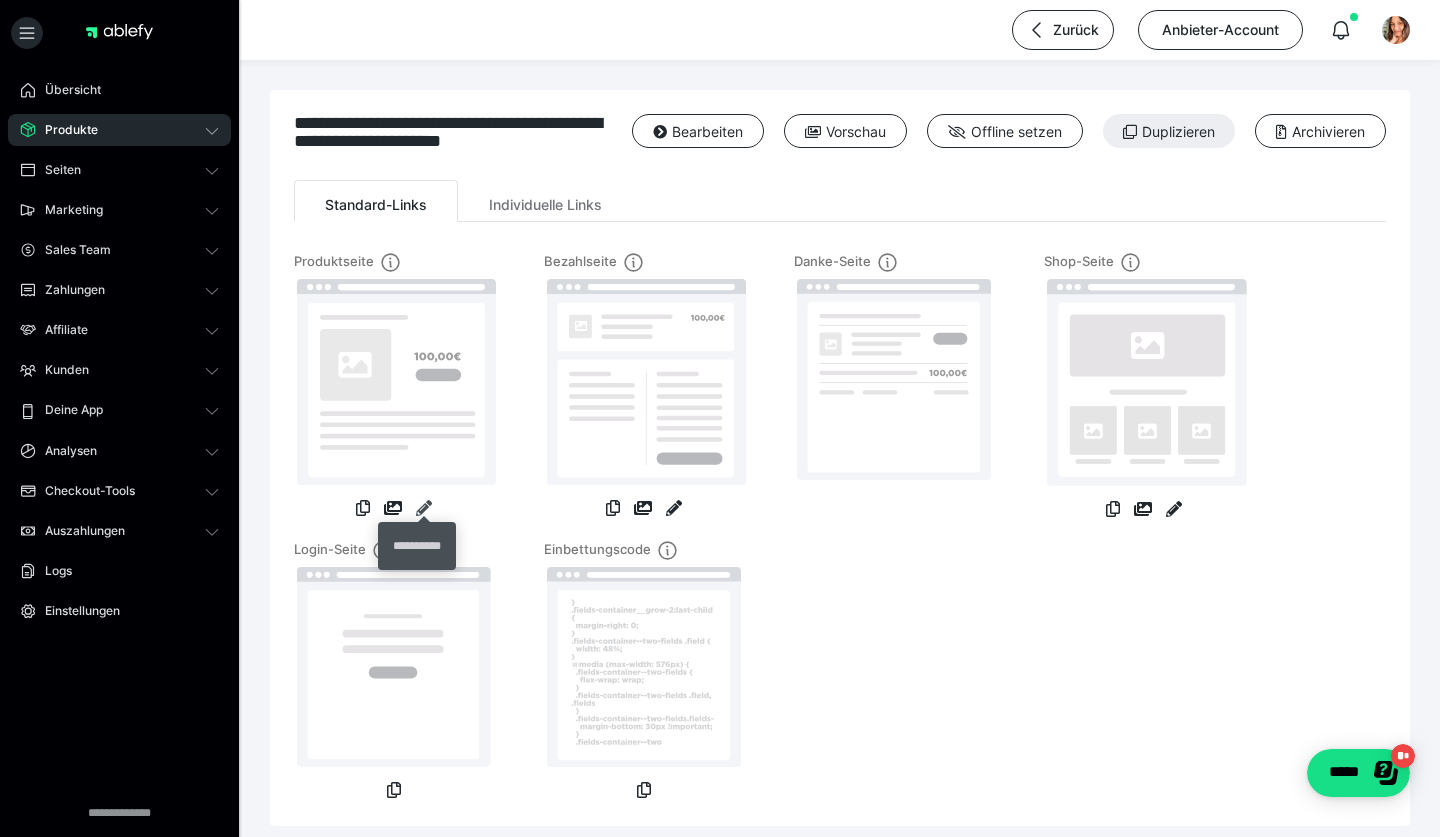 click at bounding box center [424, 508] 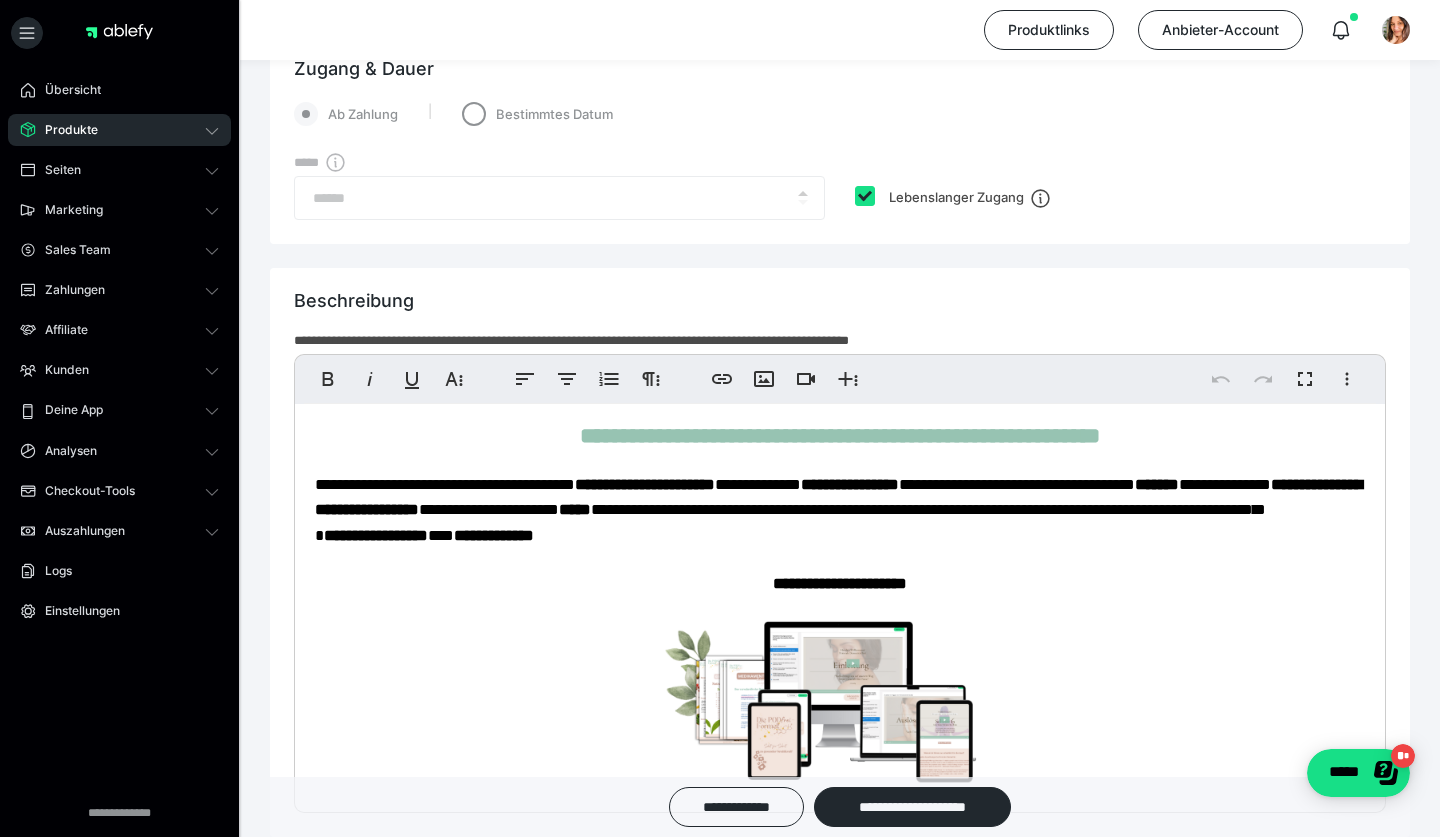 scroll, scrollTop: 1283, scrollLeft: 0, axis: vertical 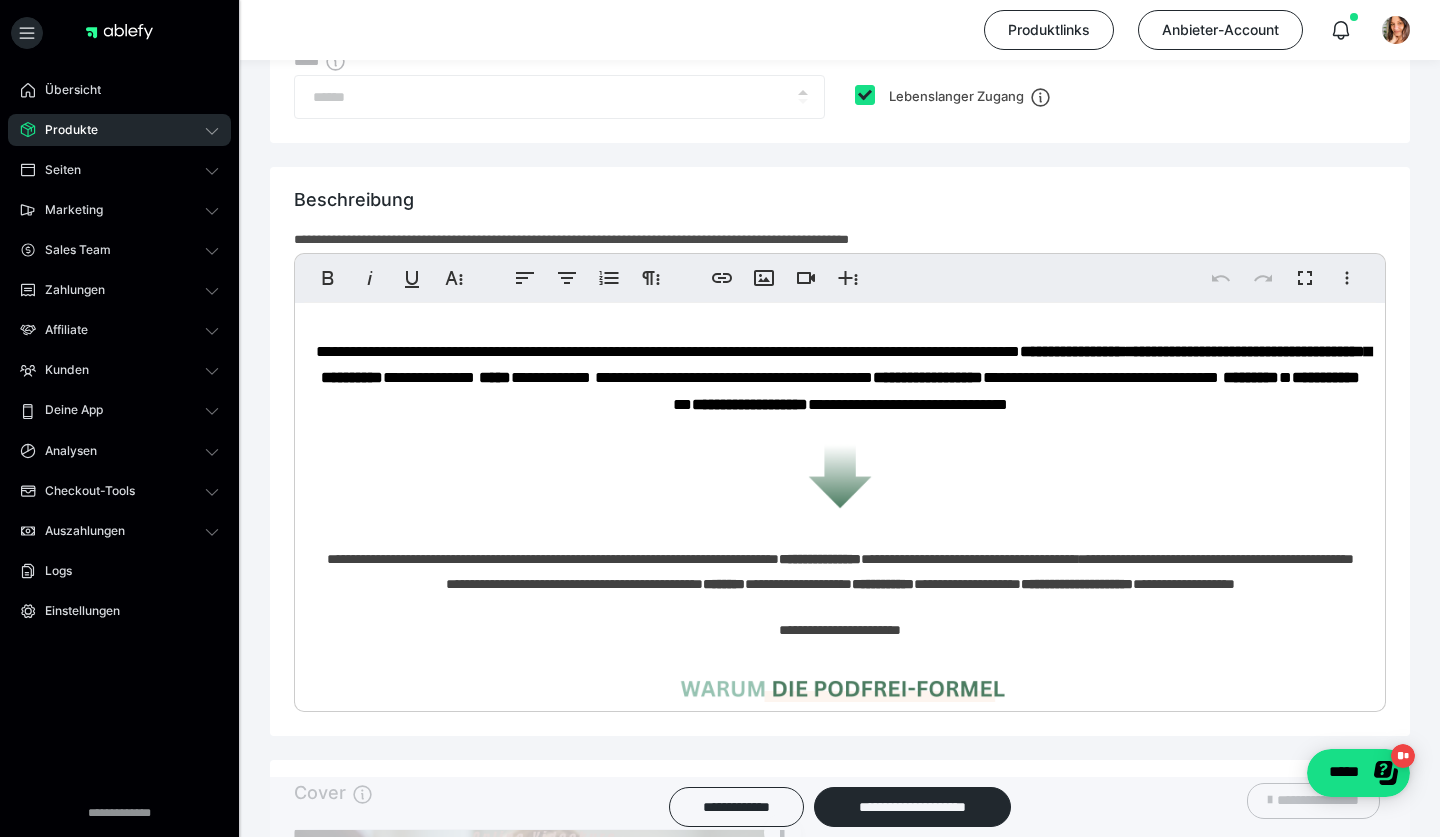 click on "**********" at bounding box center [843, 364] 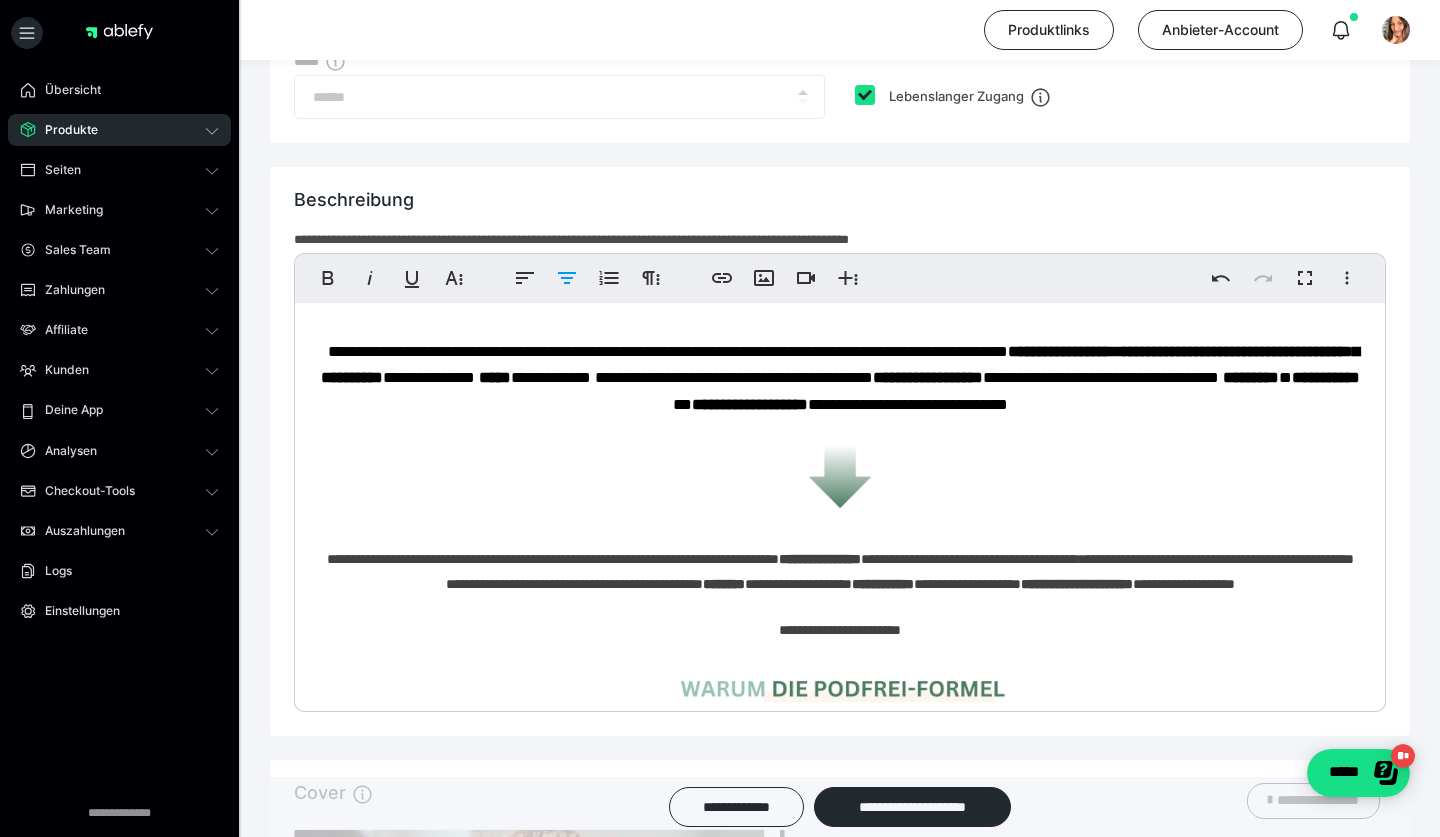 click on "**********" at bounding box center (840, 364) 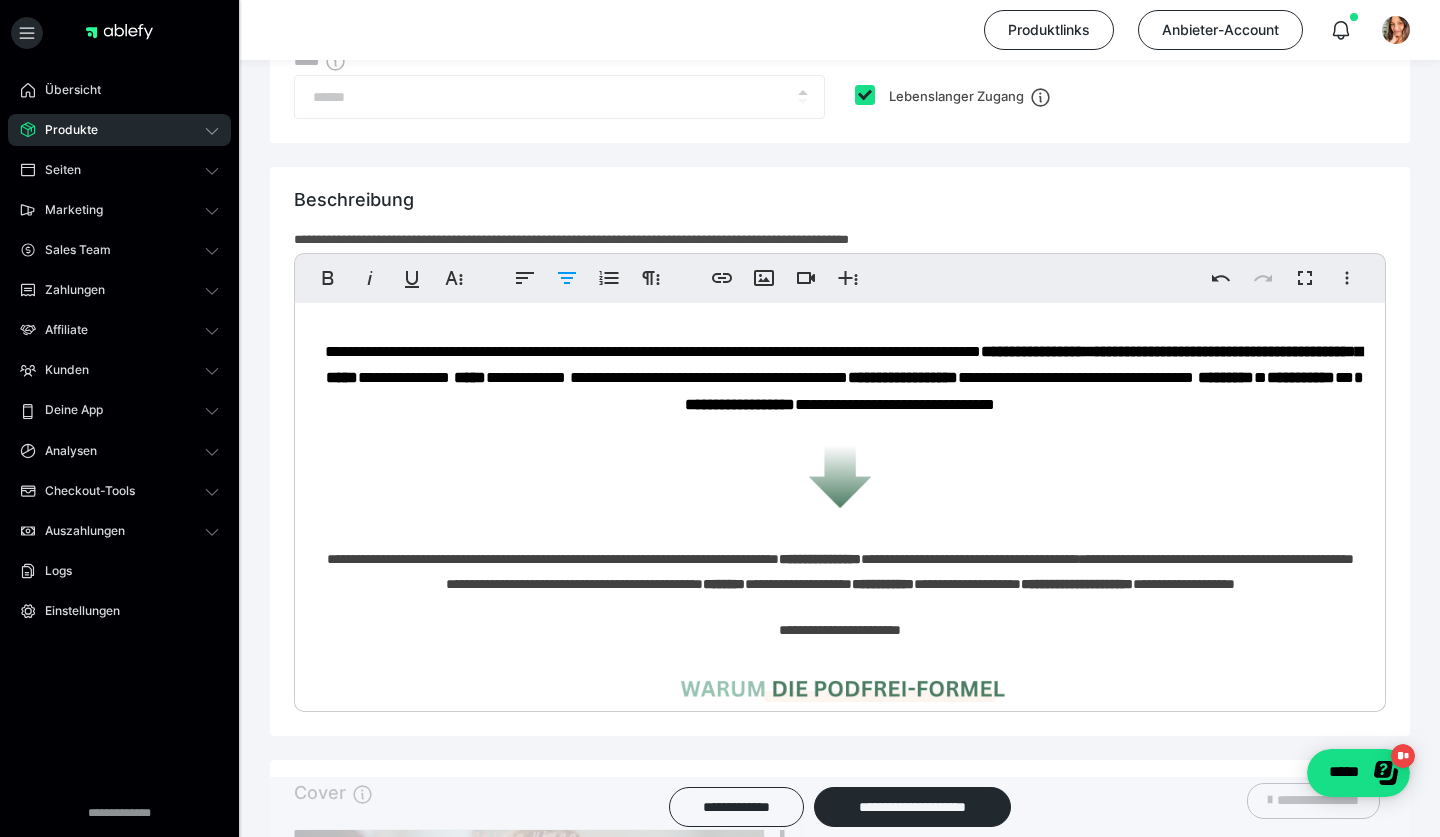 click on "**********" at bounding box center [843, 364] 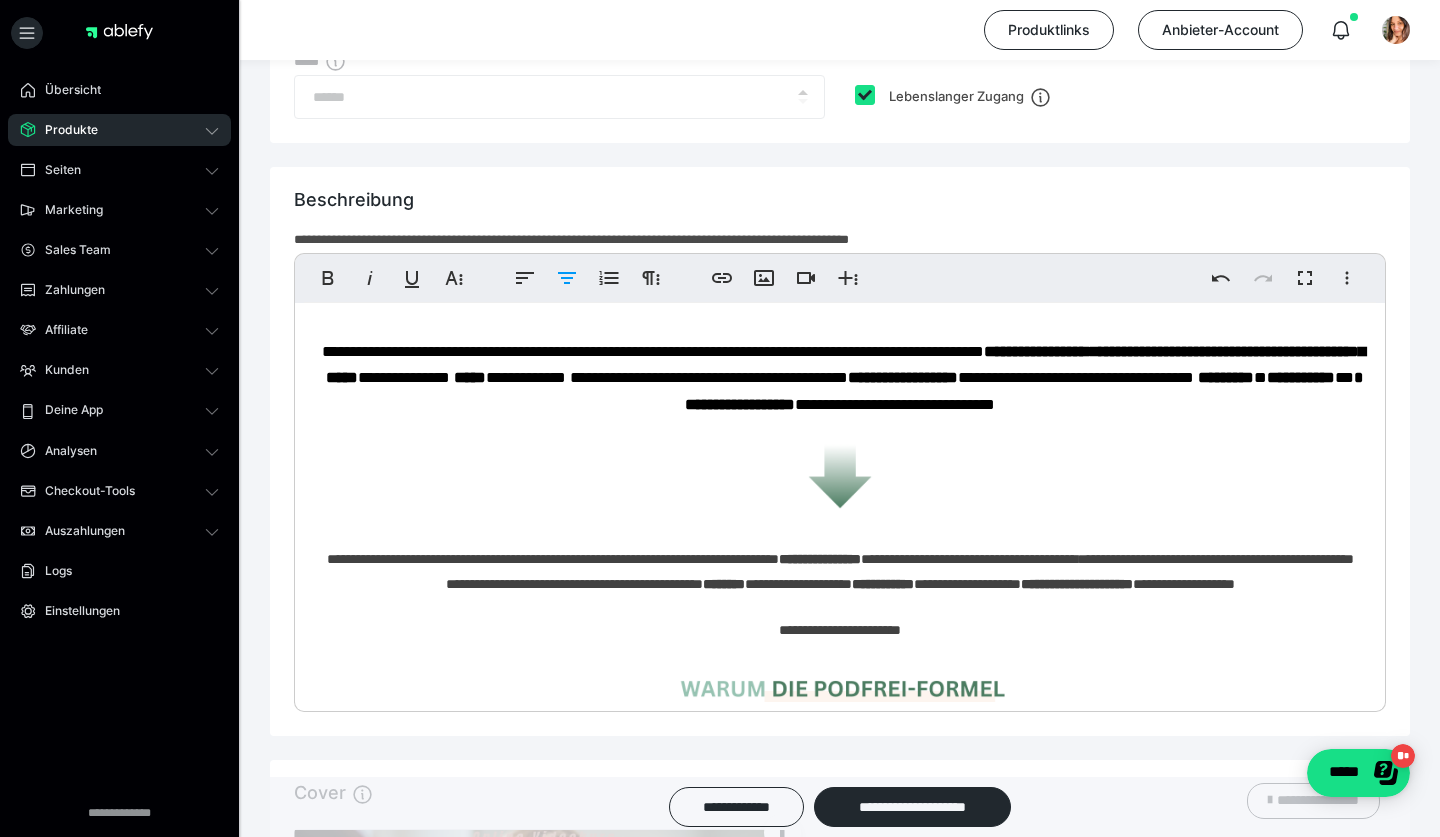 type 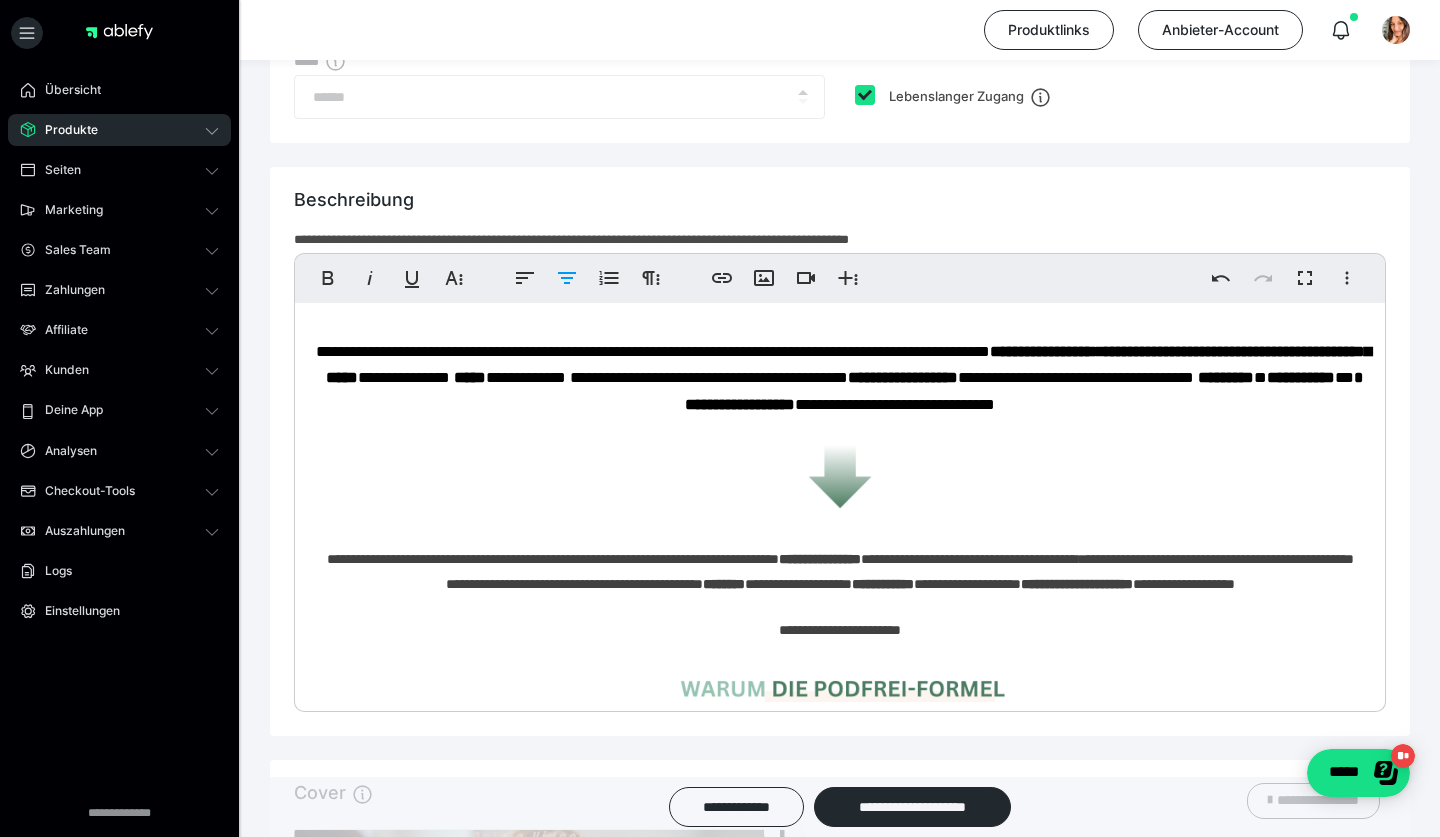 click on "**********" at bounding box center (843, 364) 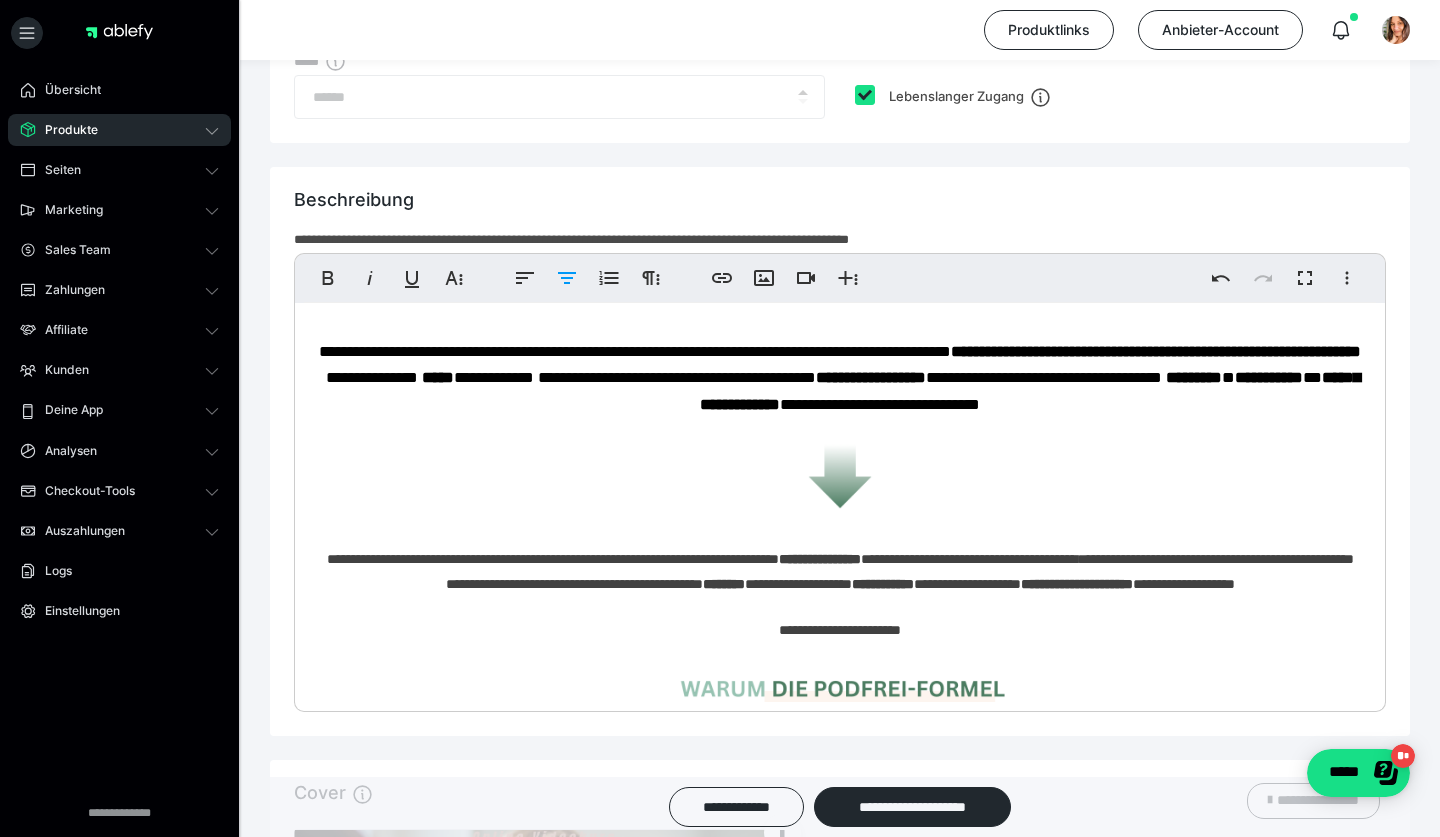 click on "**********" at bounding box center [840, 364] 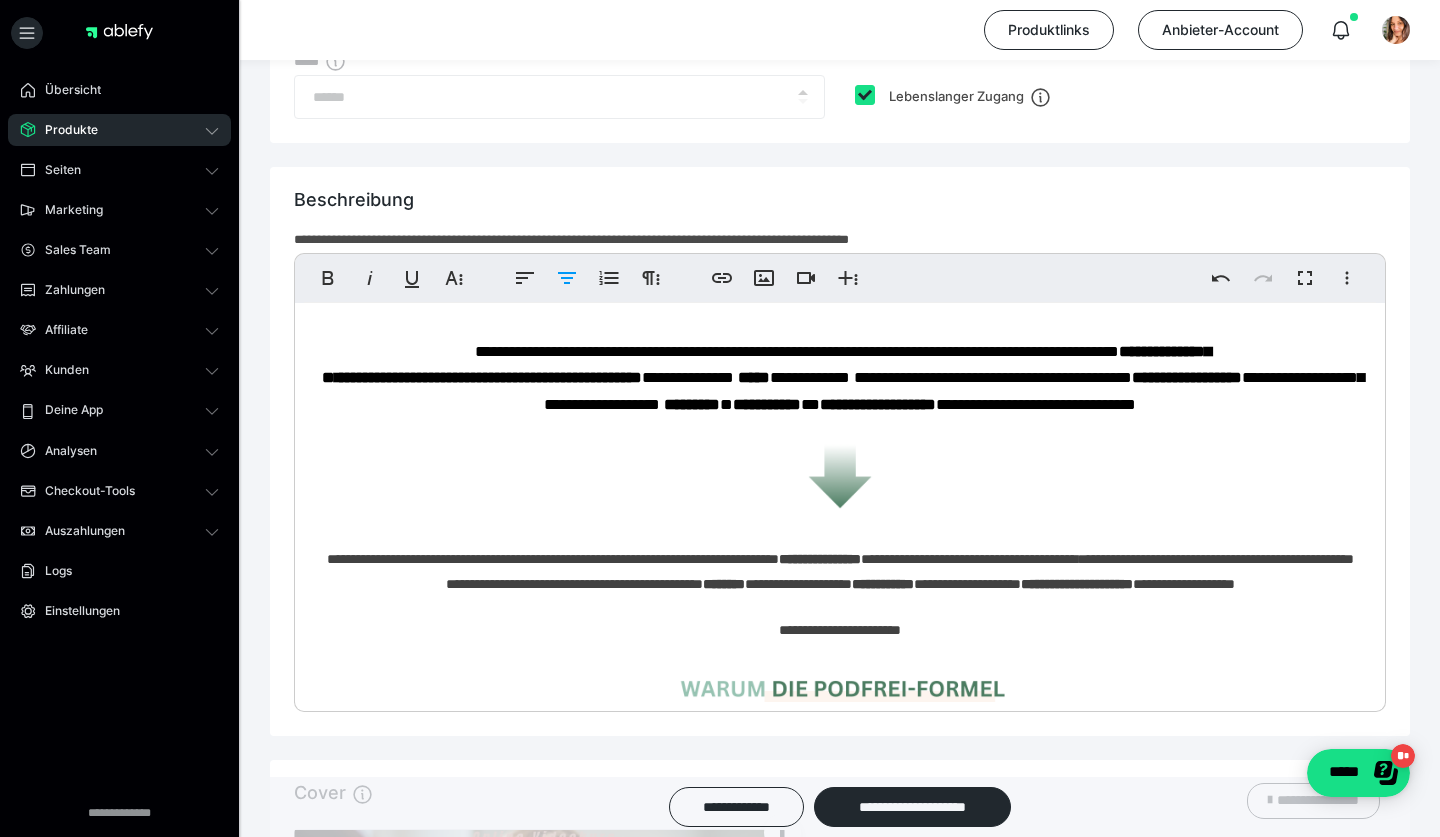 click on "**********" at bounding box center [843, 378] 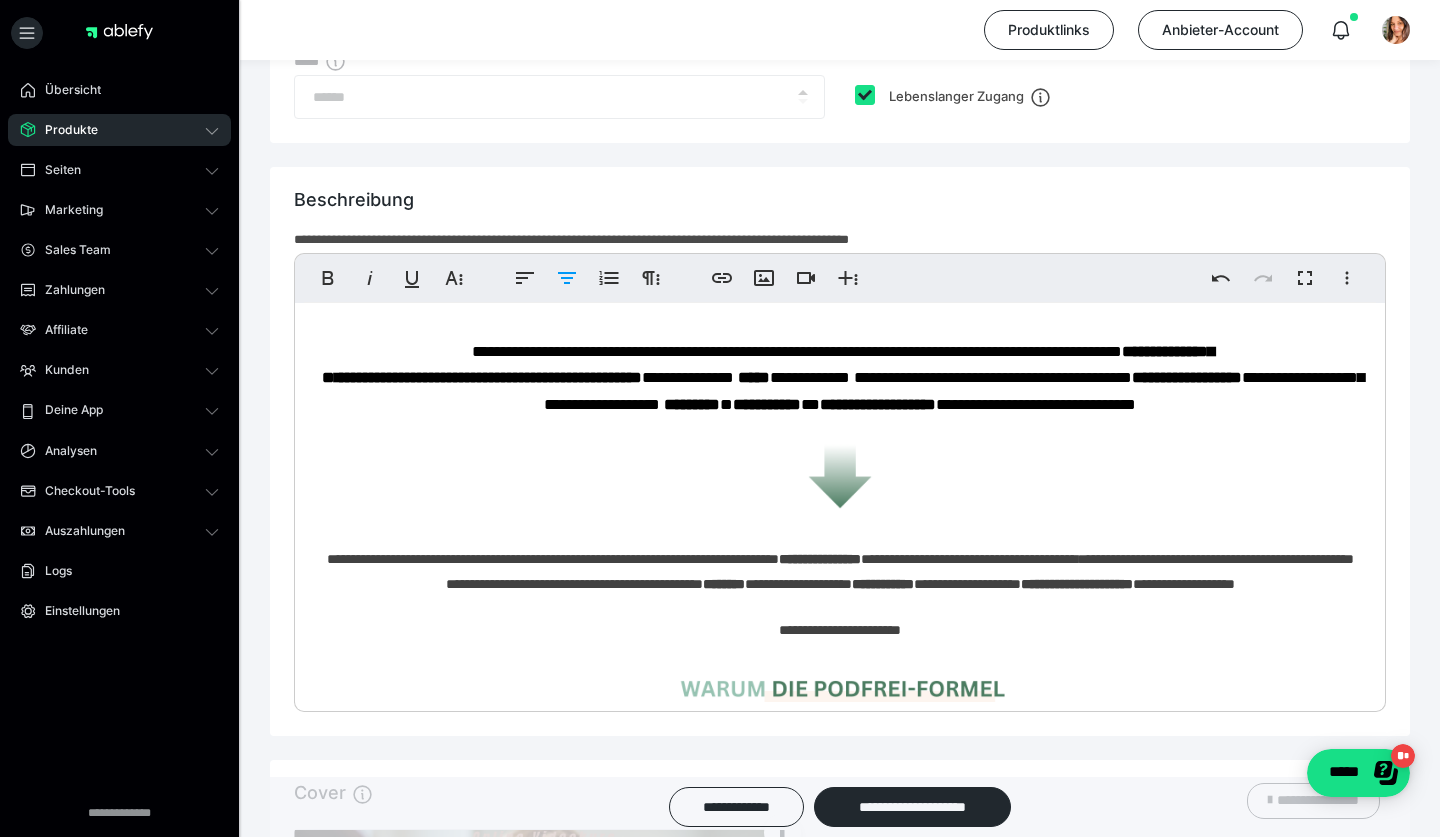 click on "**********" at bounding box center [843, 378] 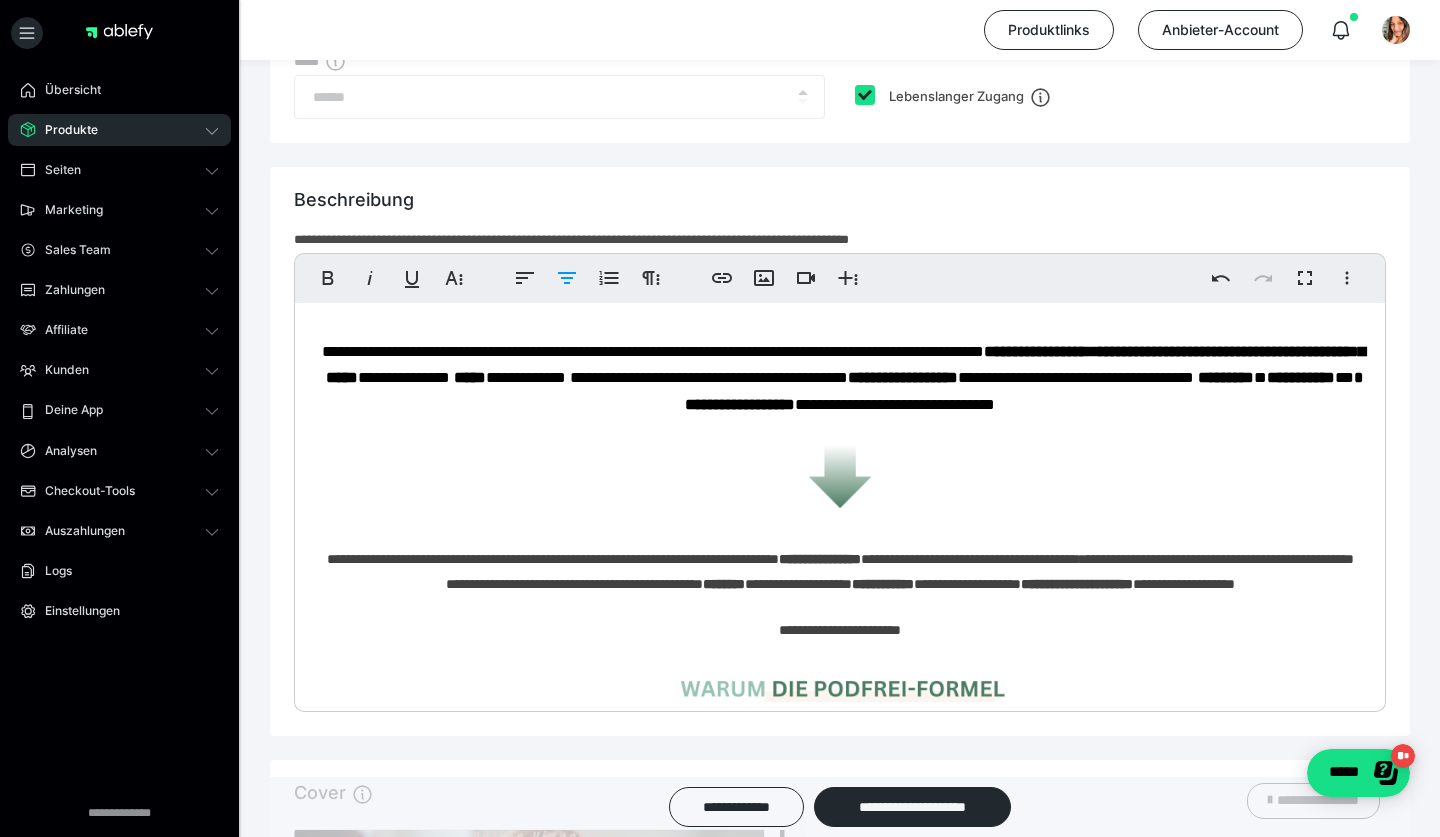 click on "**********" at bounding box center (843, 364) 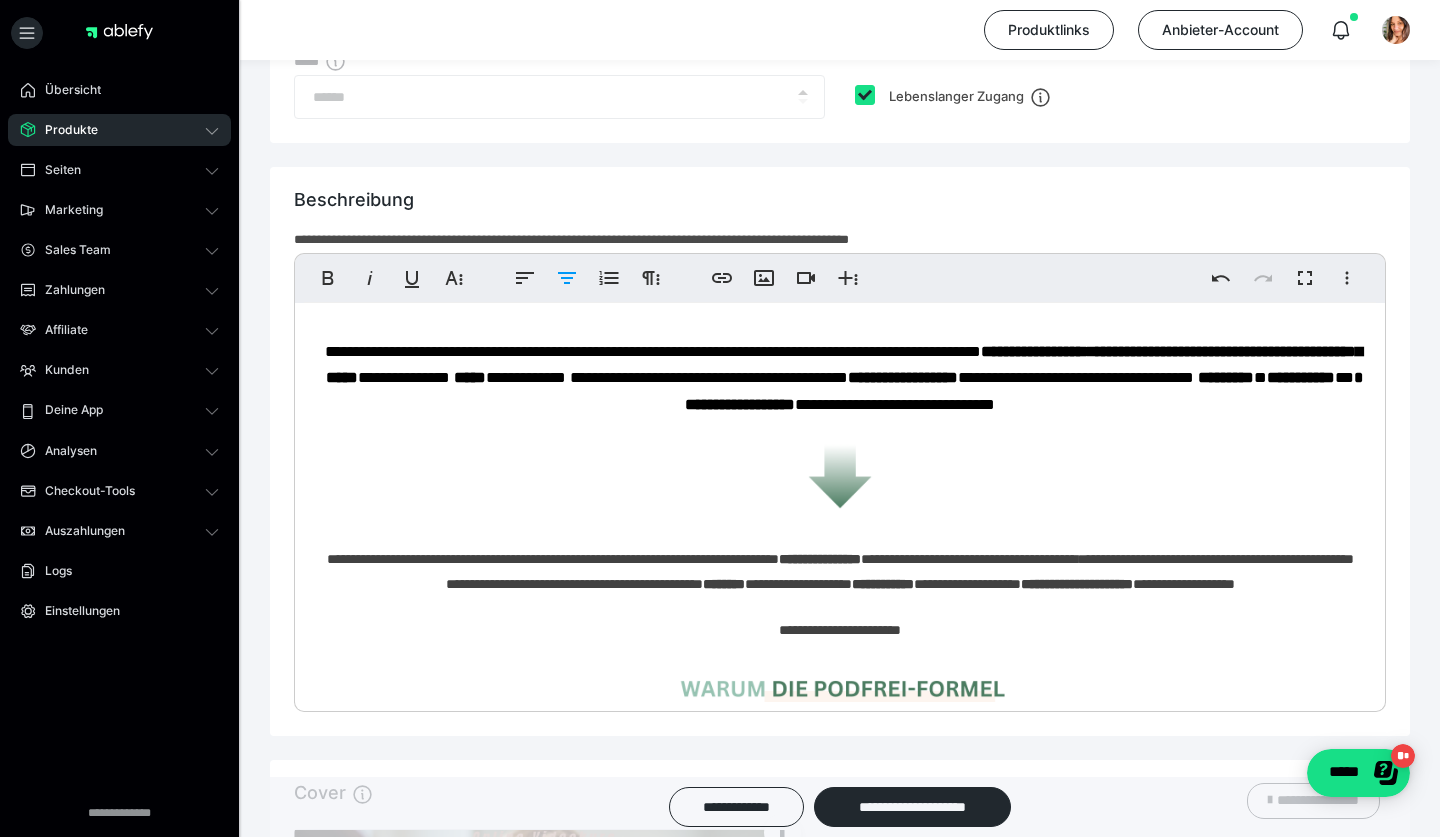 click on "**********" at bounding box center [843, 364] 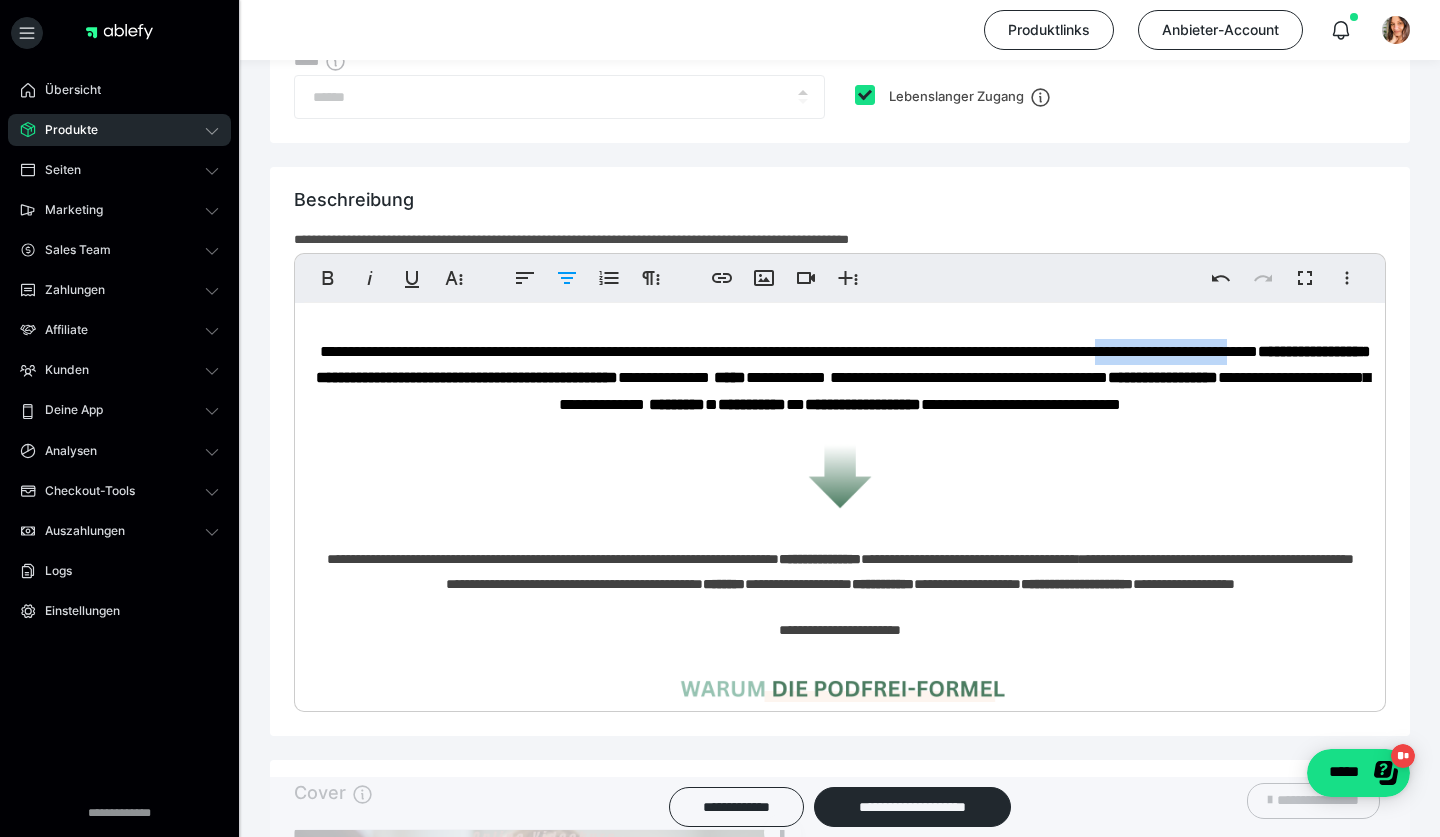 drag, startPoint x: 1289, startPoint y: 345, endPoint x: 408, endPoint y: 374, distance: 881.4772 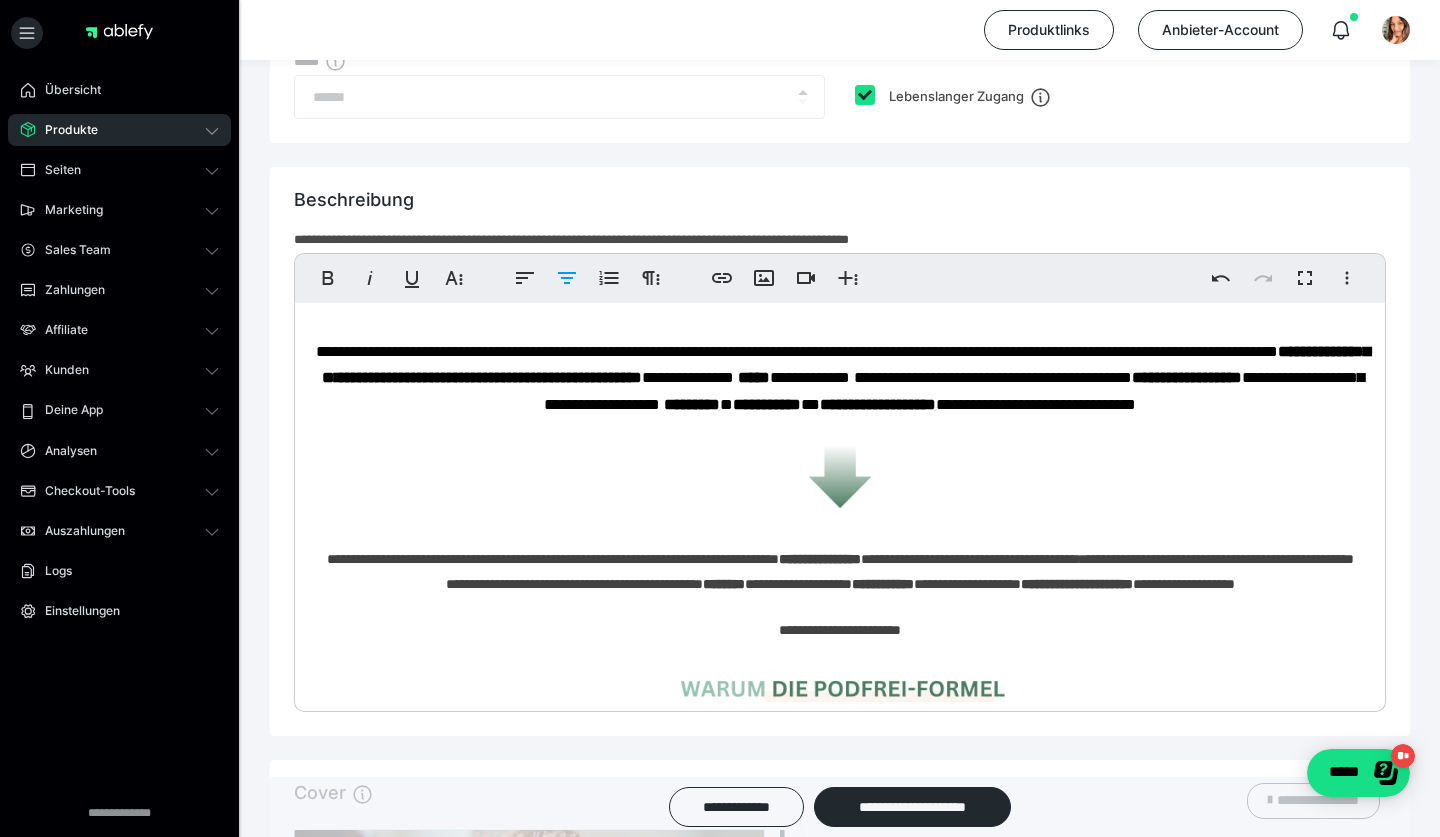 click on "**********" at bounding box center (843, 378) 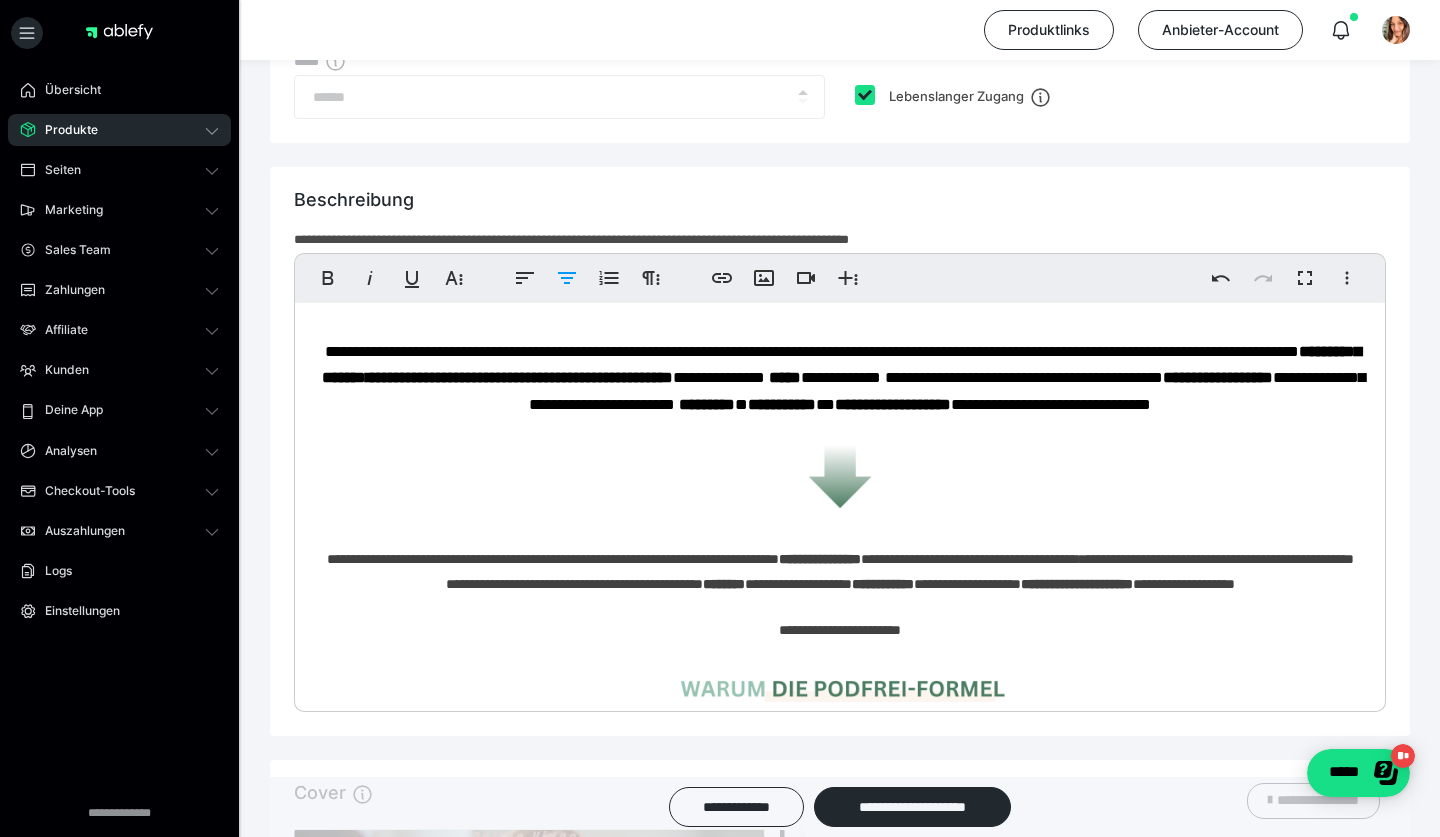 click on "**********" at bounding box center [843, 378] 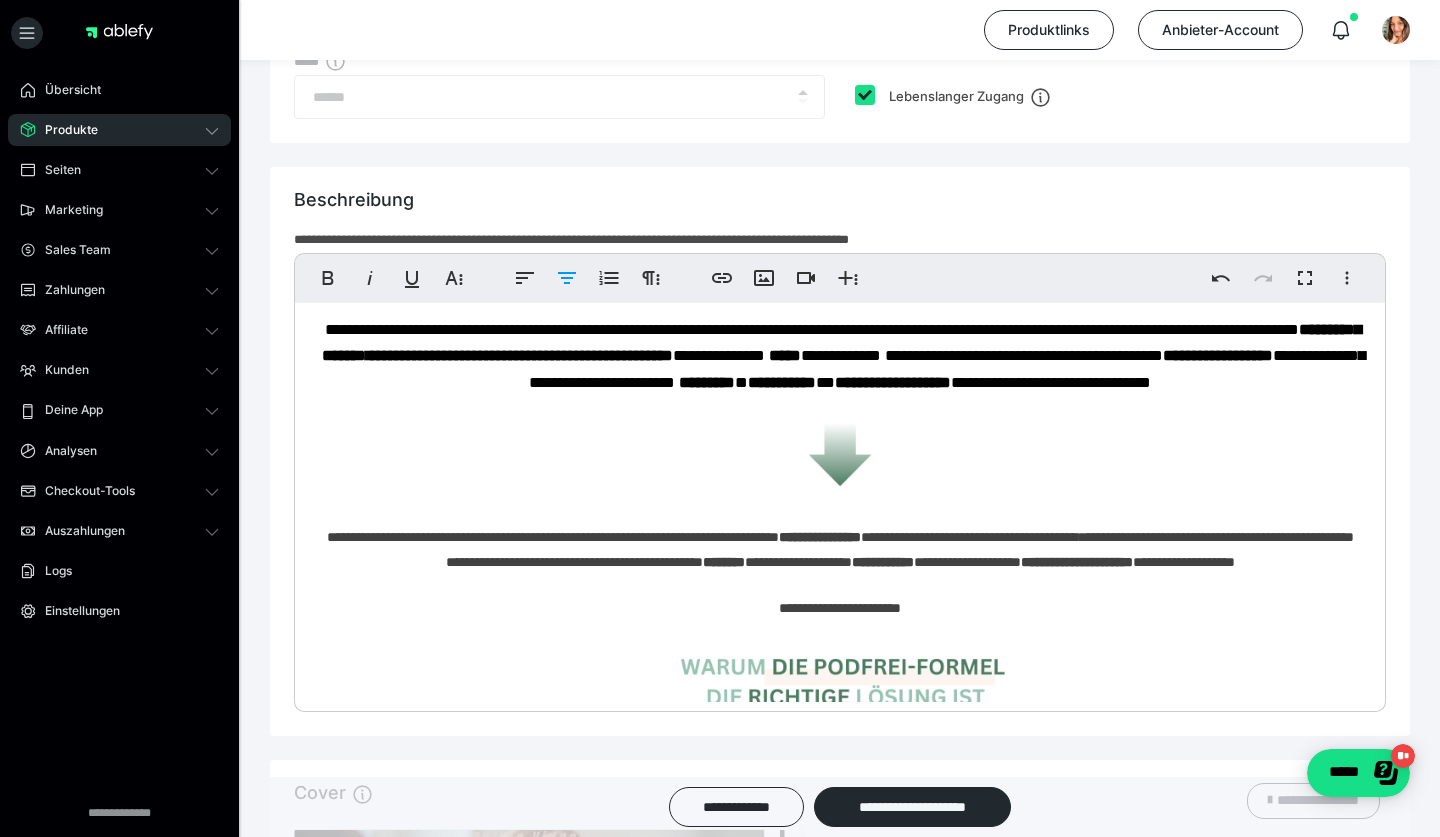 scroll, scrollTop: 822, scrollLeft: 0, axis: vertical 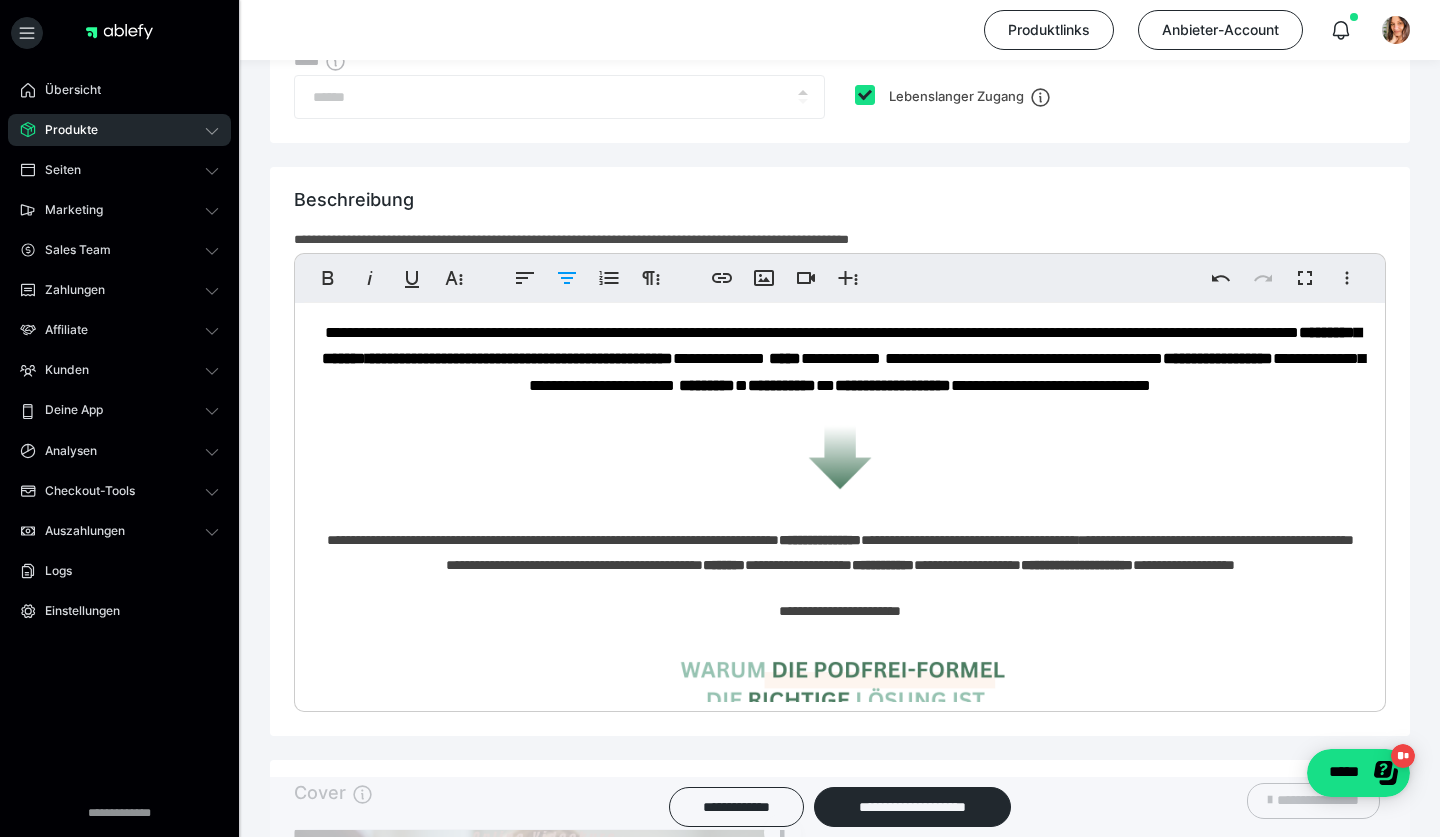 click on "**********" at bounding box center (843, 359) 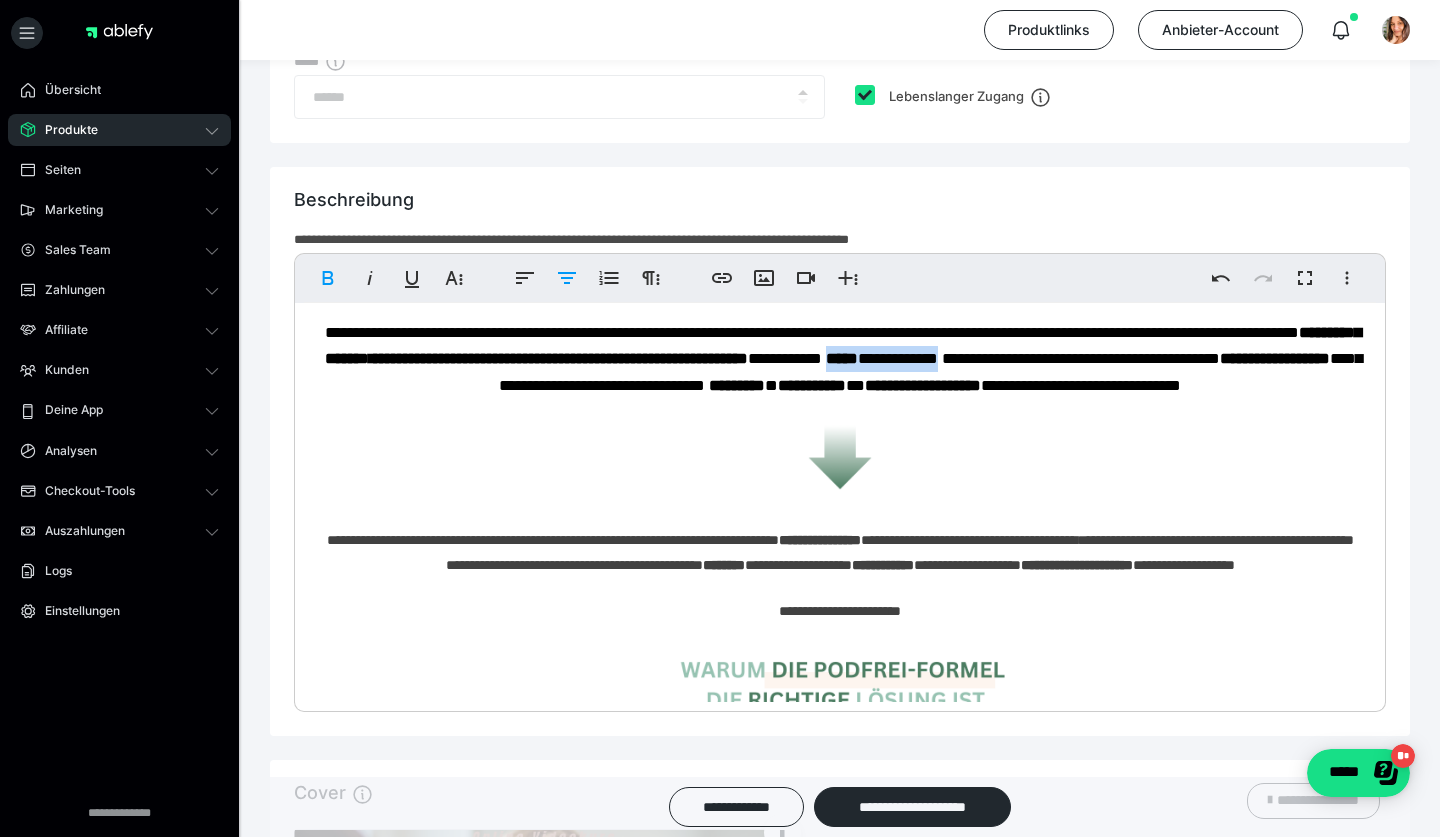 drag, startPoint x: 1270, startPoint y: 354, endPoint x: 373, endPoint y: 384, distance: 897.5015 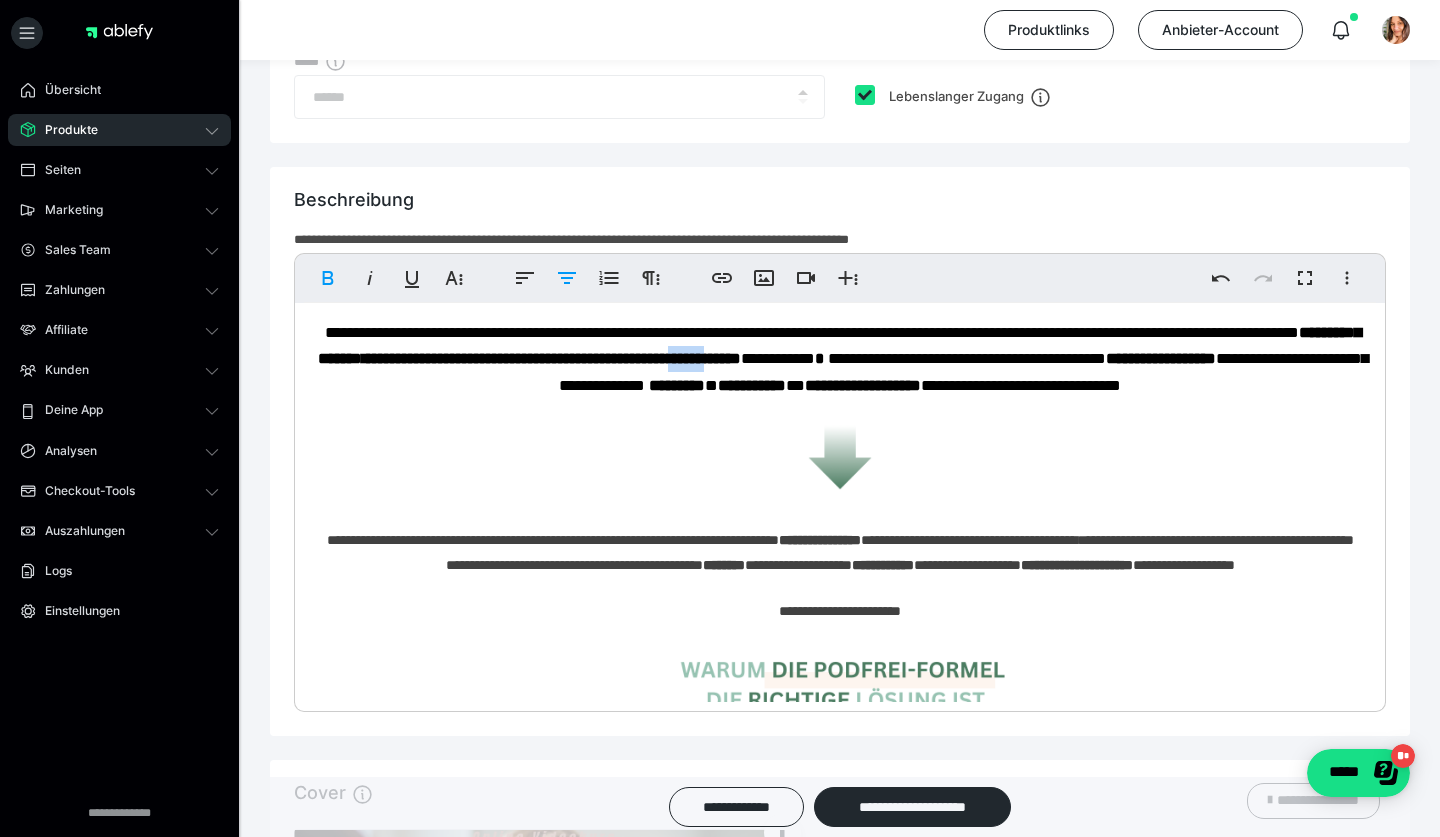 drag, startPoint x: 1138, startPoint y: 359, endPoint x: 1087, endPoint y: 359, distance: 51 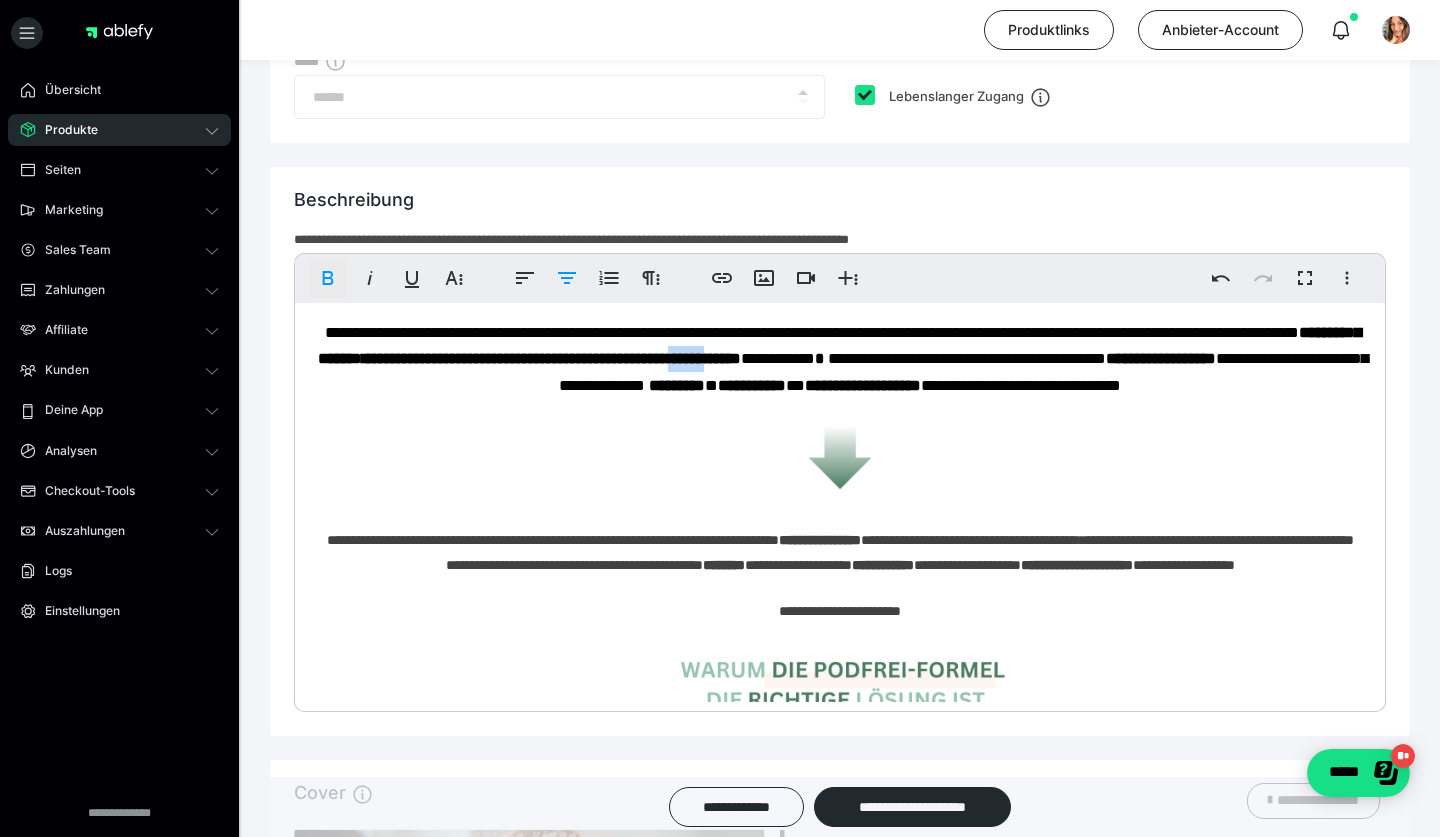 click 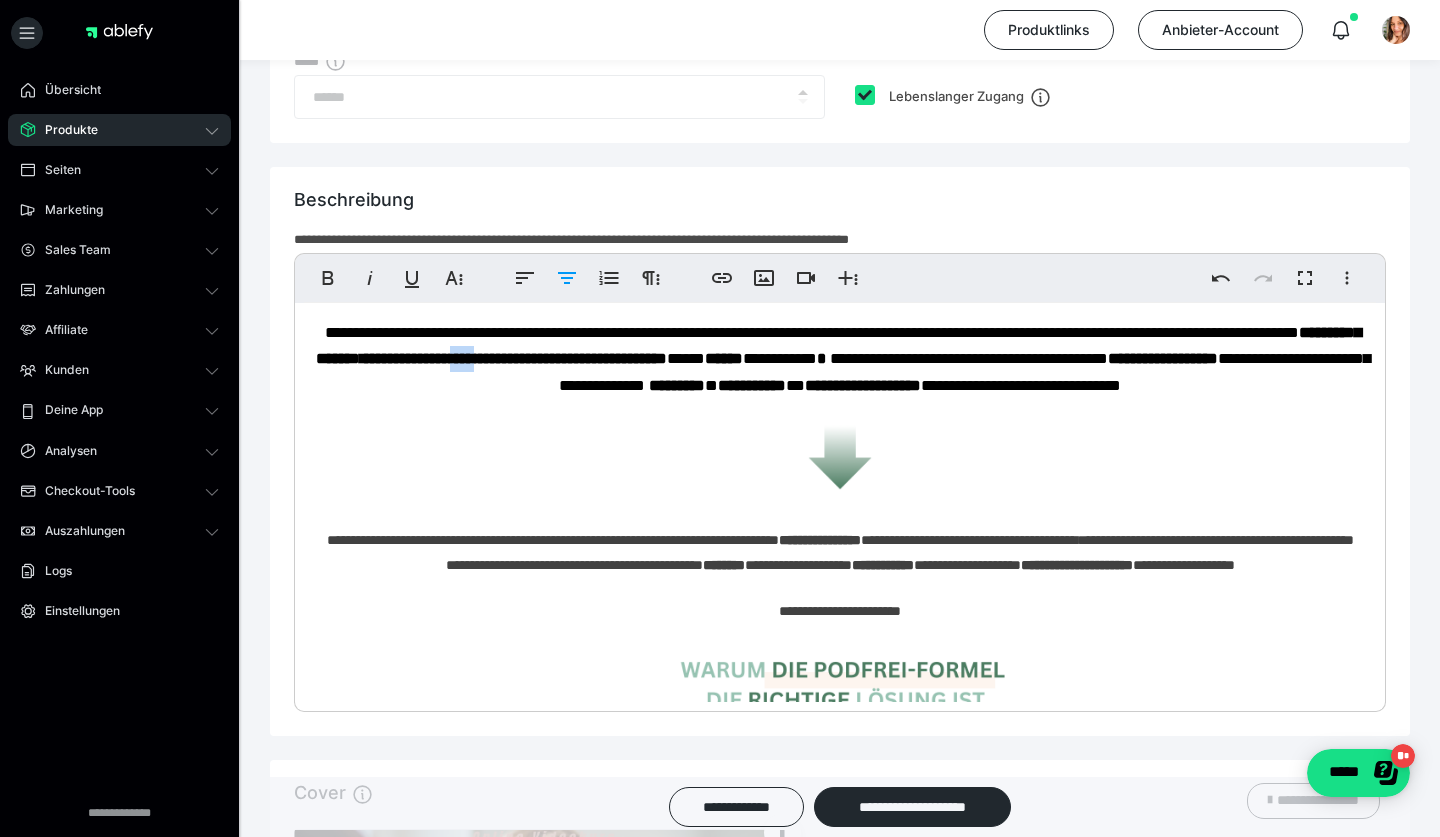 drag, startPoint x: 808, startPoint y: 355, endPoint x: 777, endPoint y: 356, distance: 31.016125 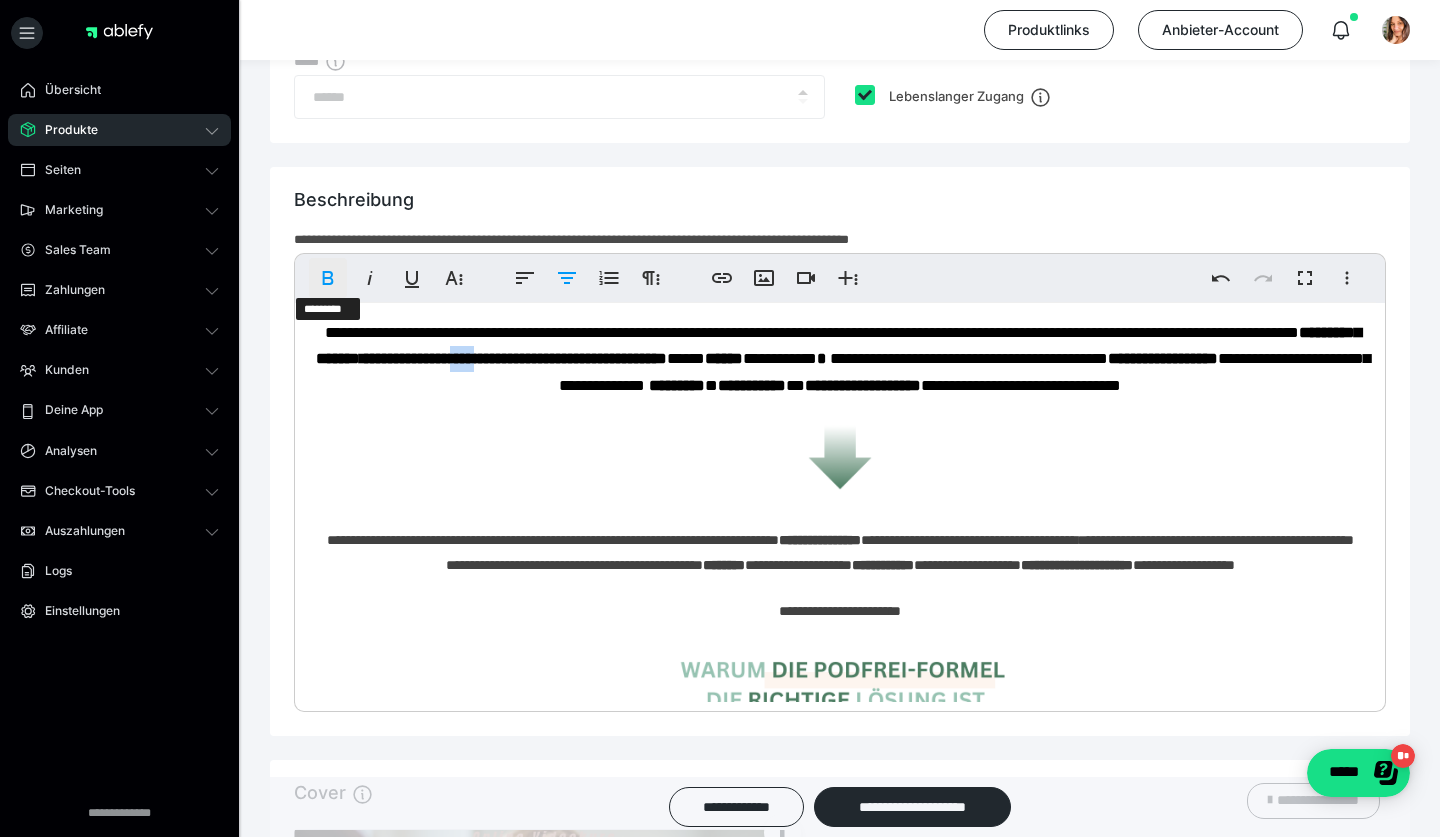 click 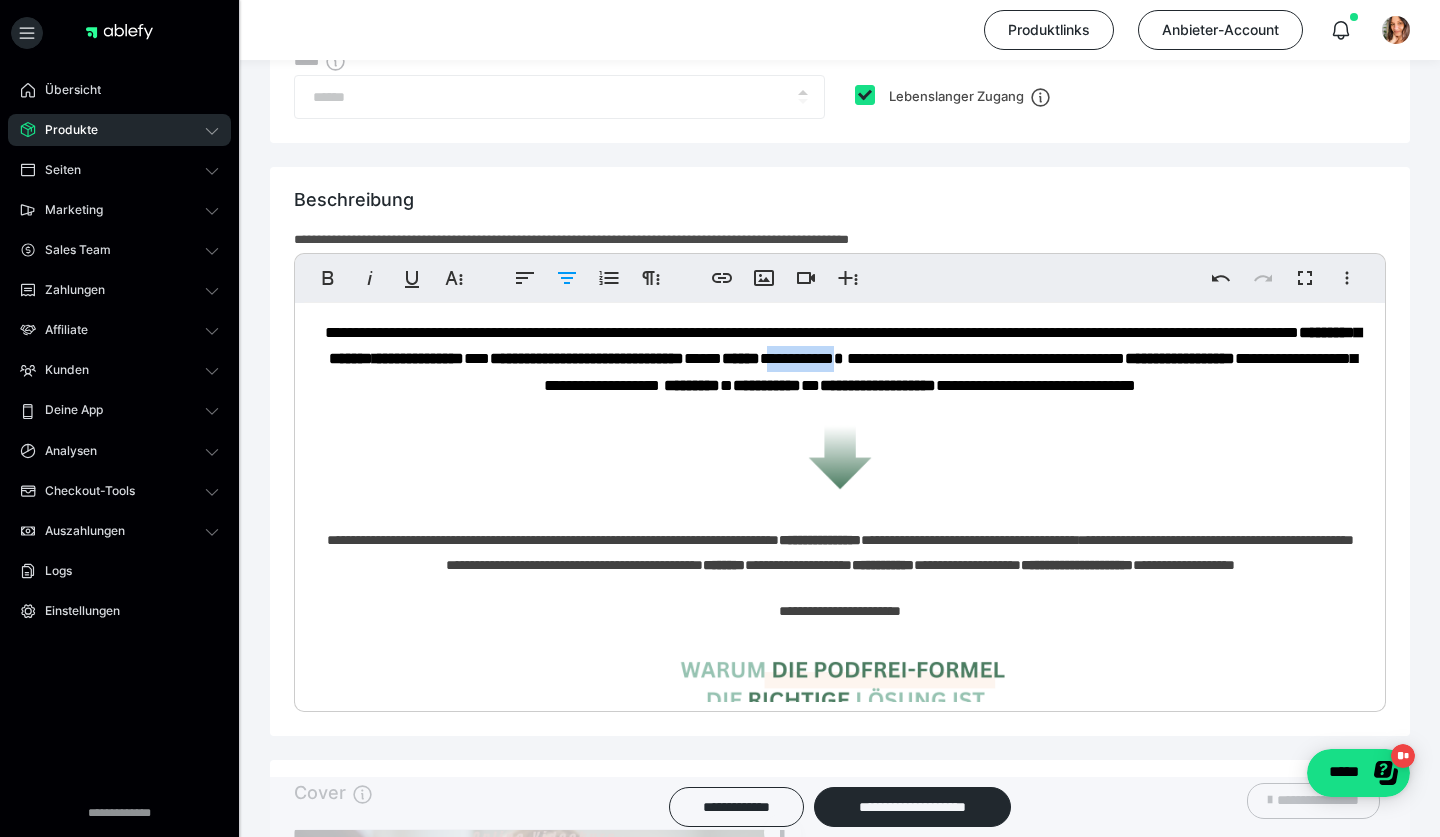 drag, startPoint x: 1254, startPoint y: 357, endPoint x: 1180, endPoint y: 357, distance: 74 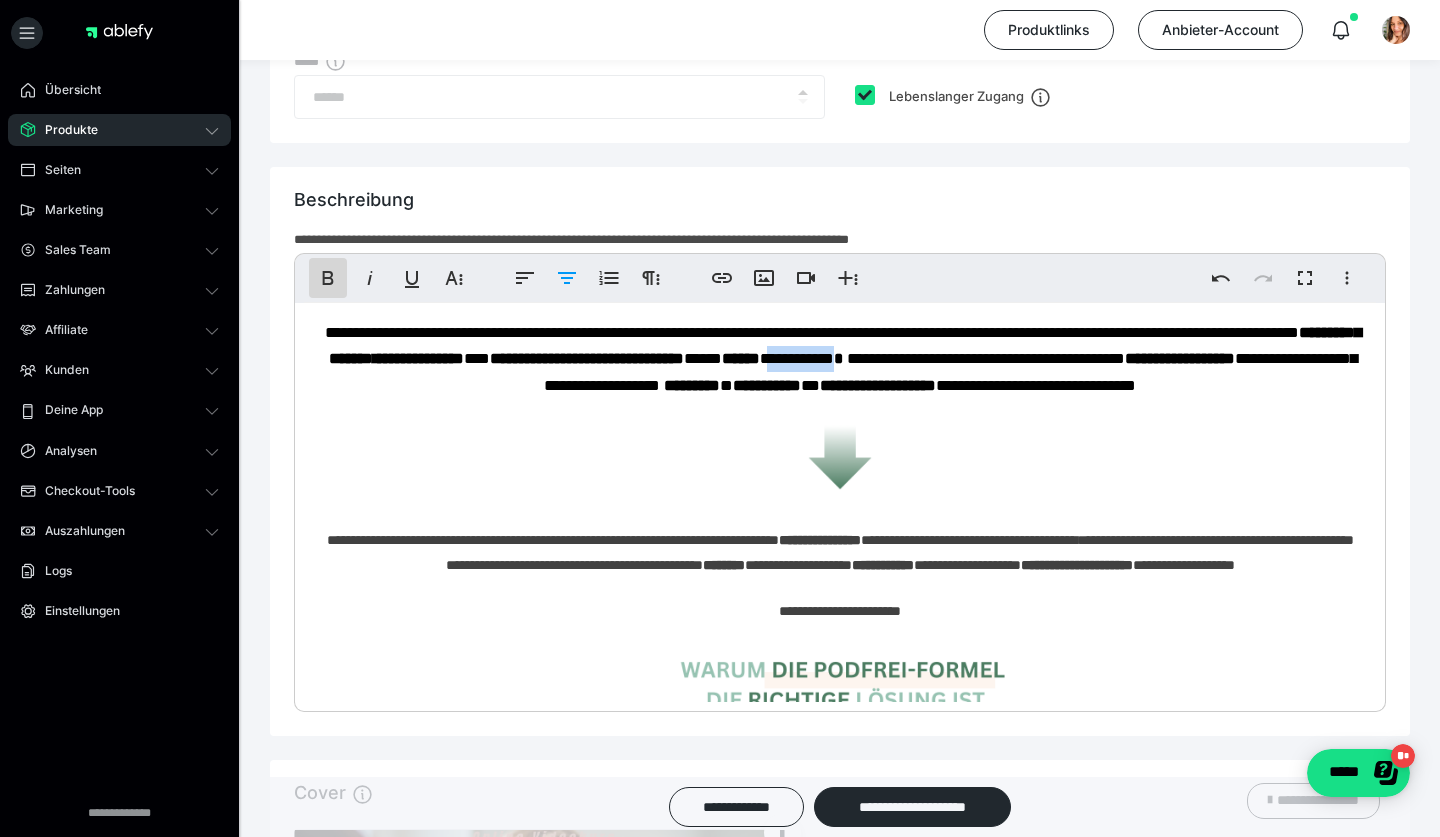 click 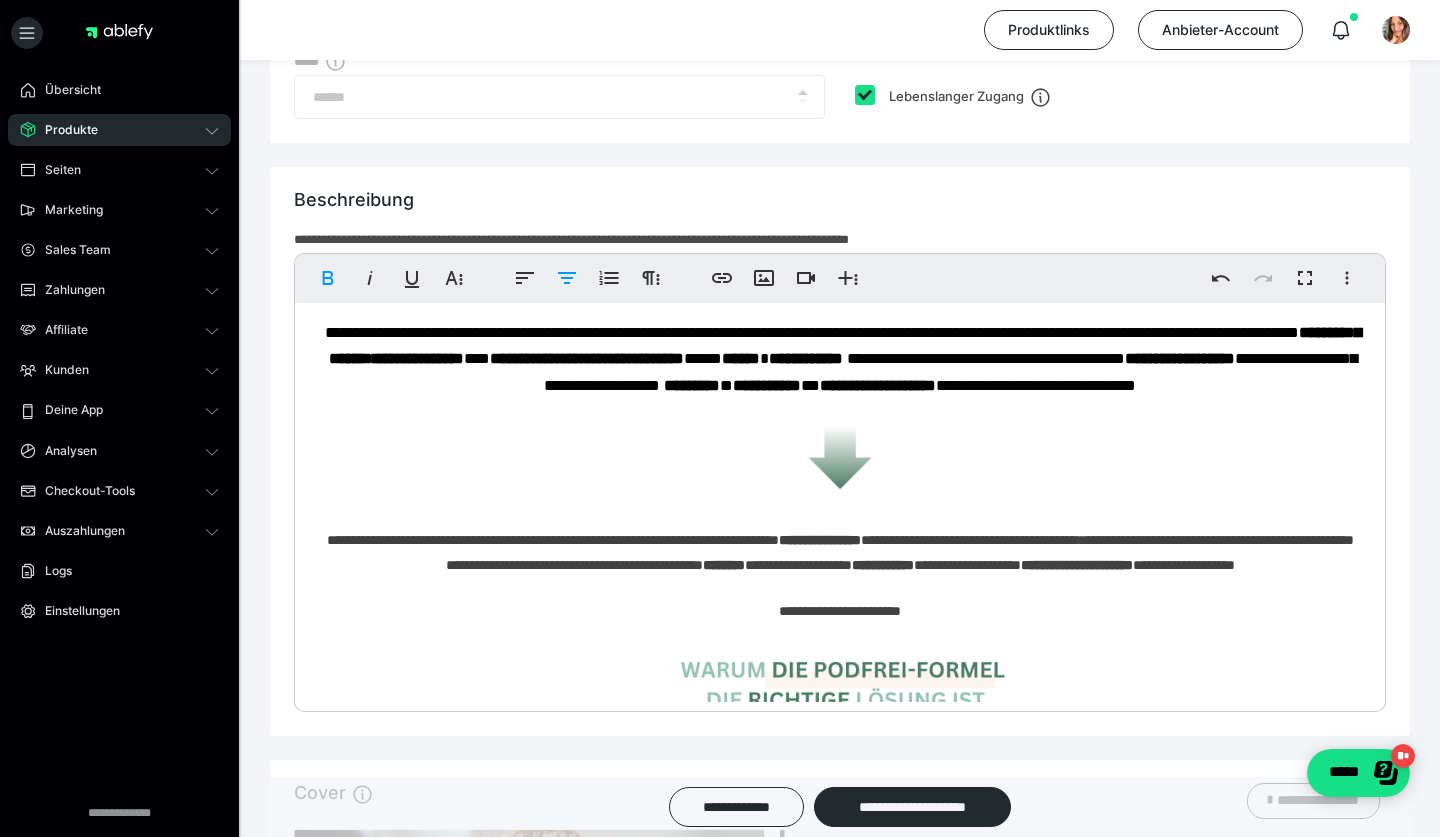 click at bounding box center (840, 452) 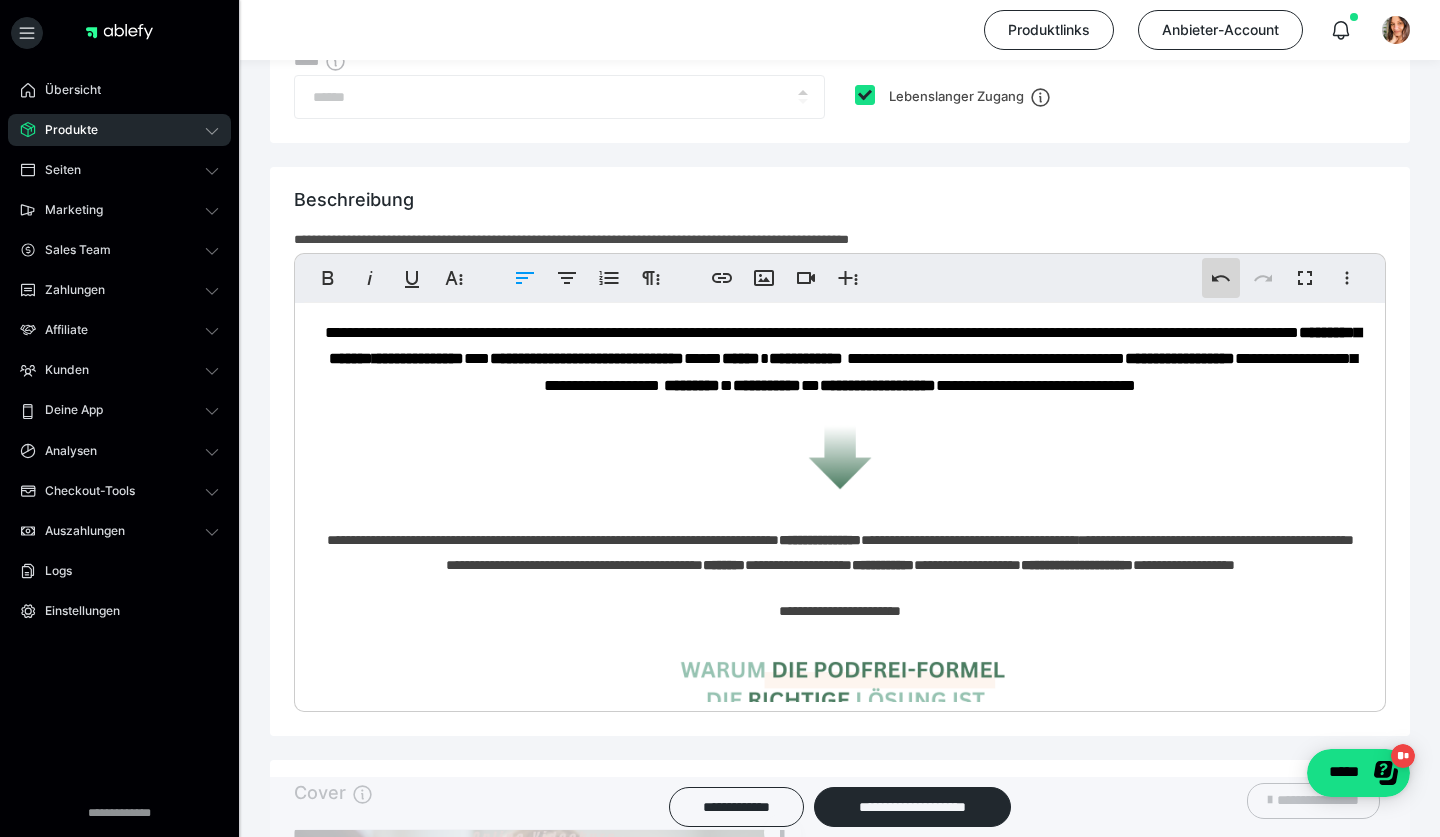 click 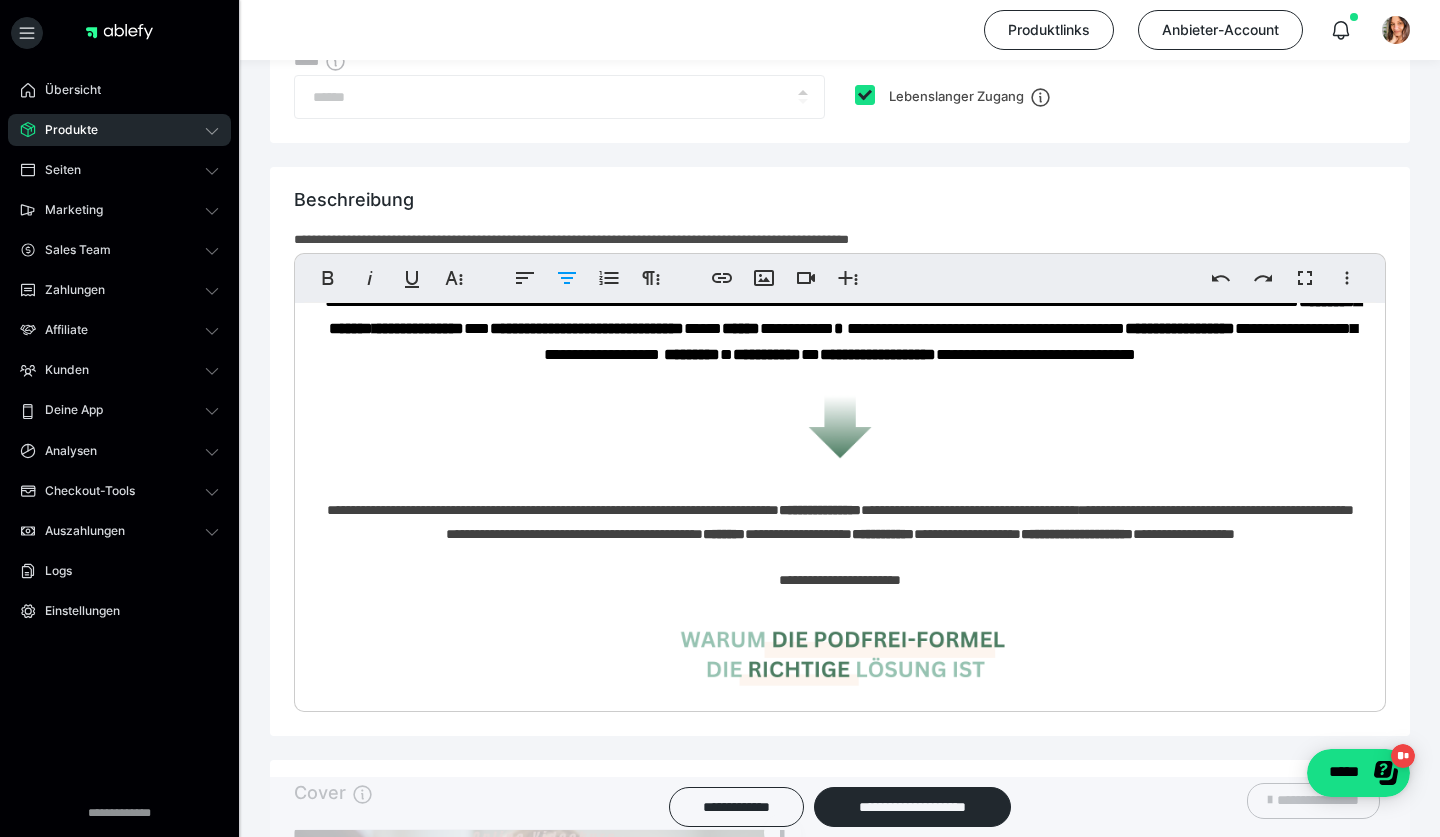 click at bounding box center (840, 422) 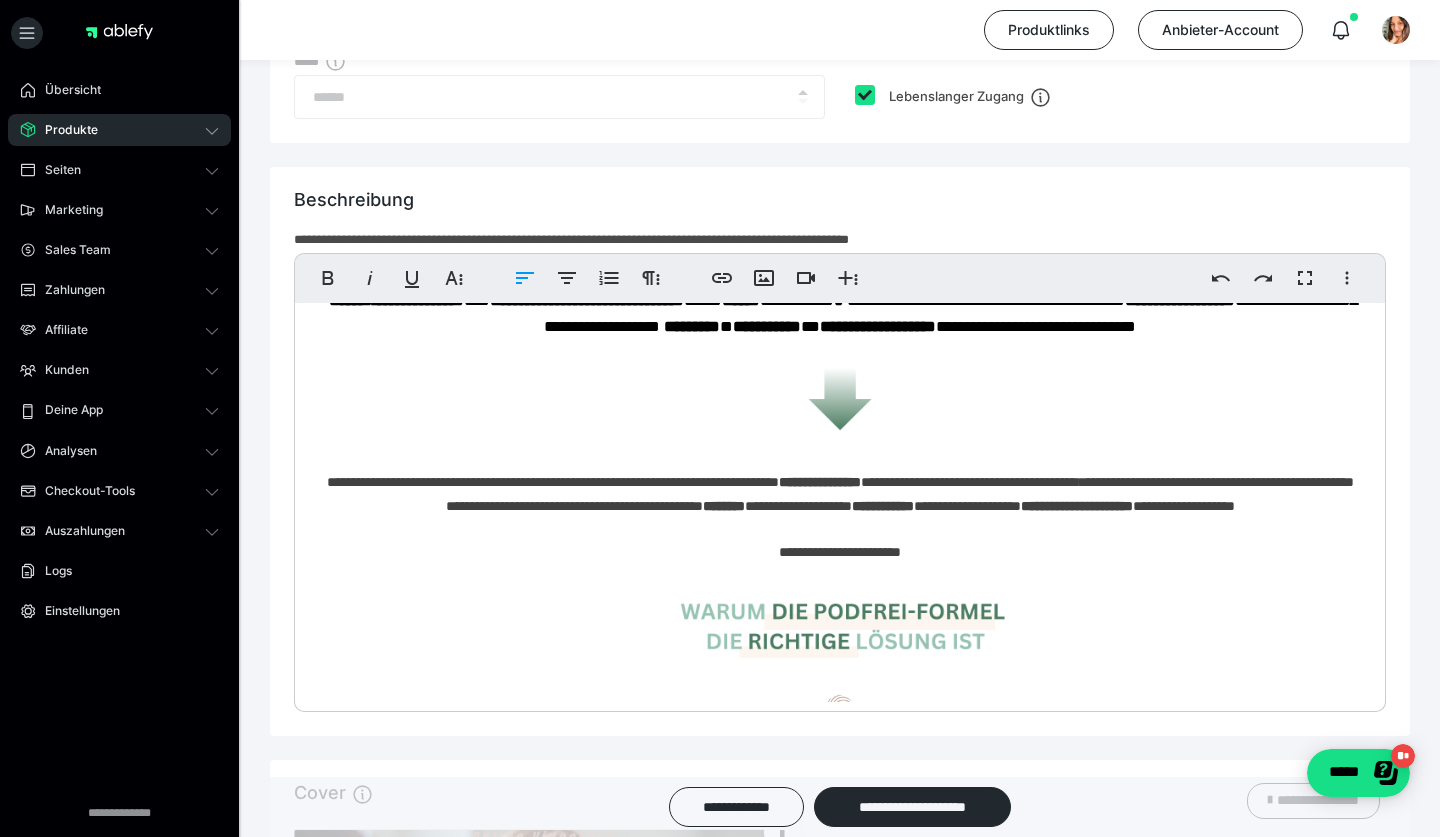 scroll, scrollTop: 845, scrollLeft: 0, axis: vertical 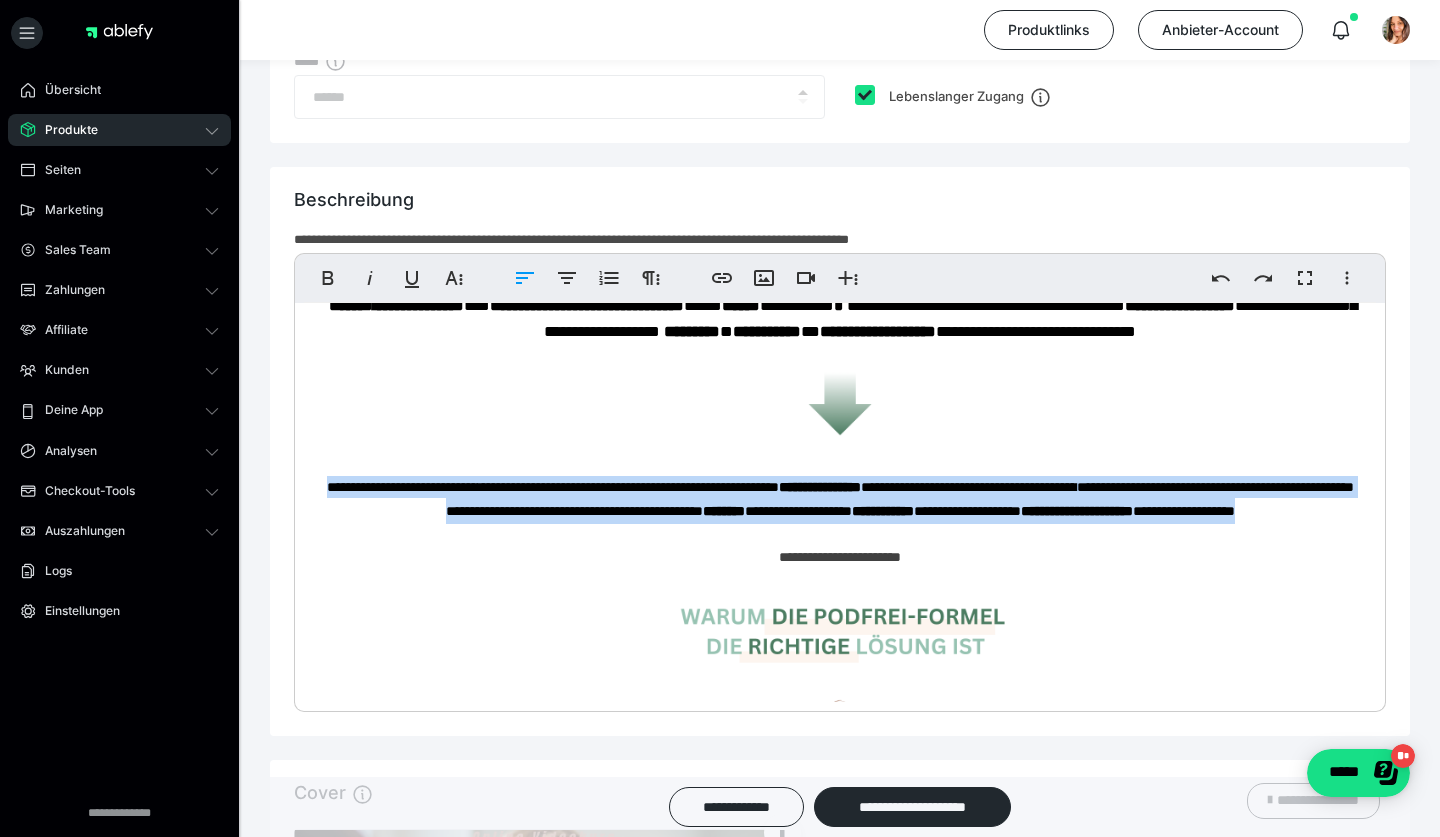 drag, startPoint x: 973, startPoint y: 574, endPoint x: 307, endPoint y: 541, distance: 666.8171 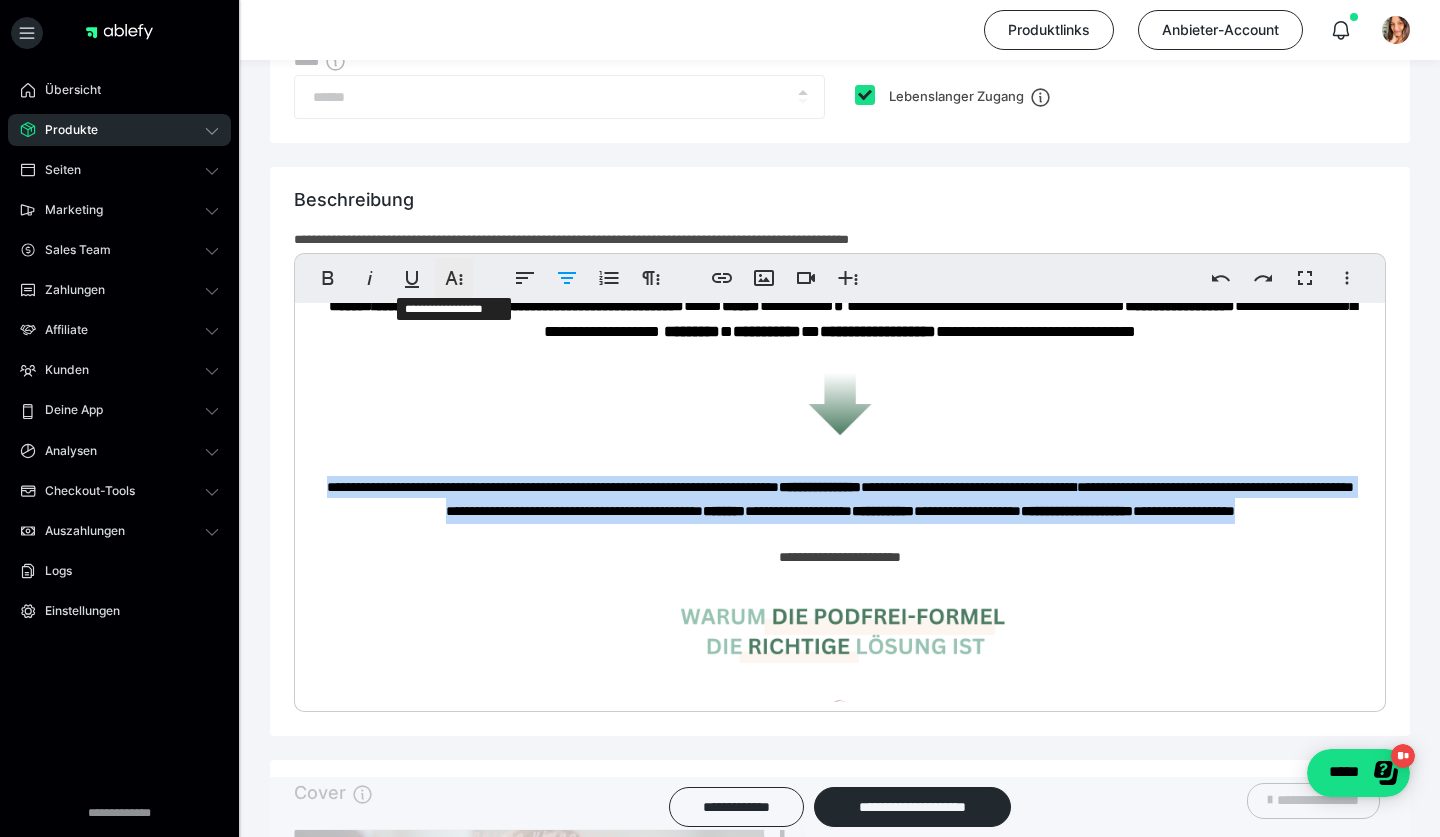 click 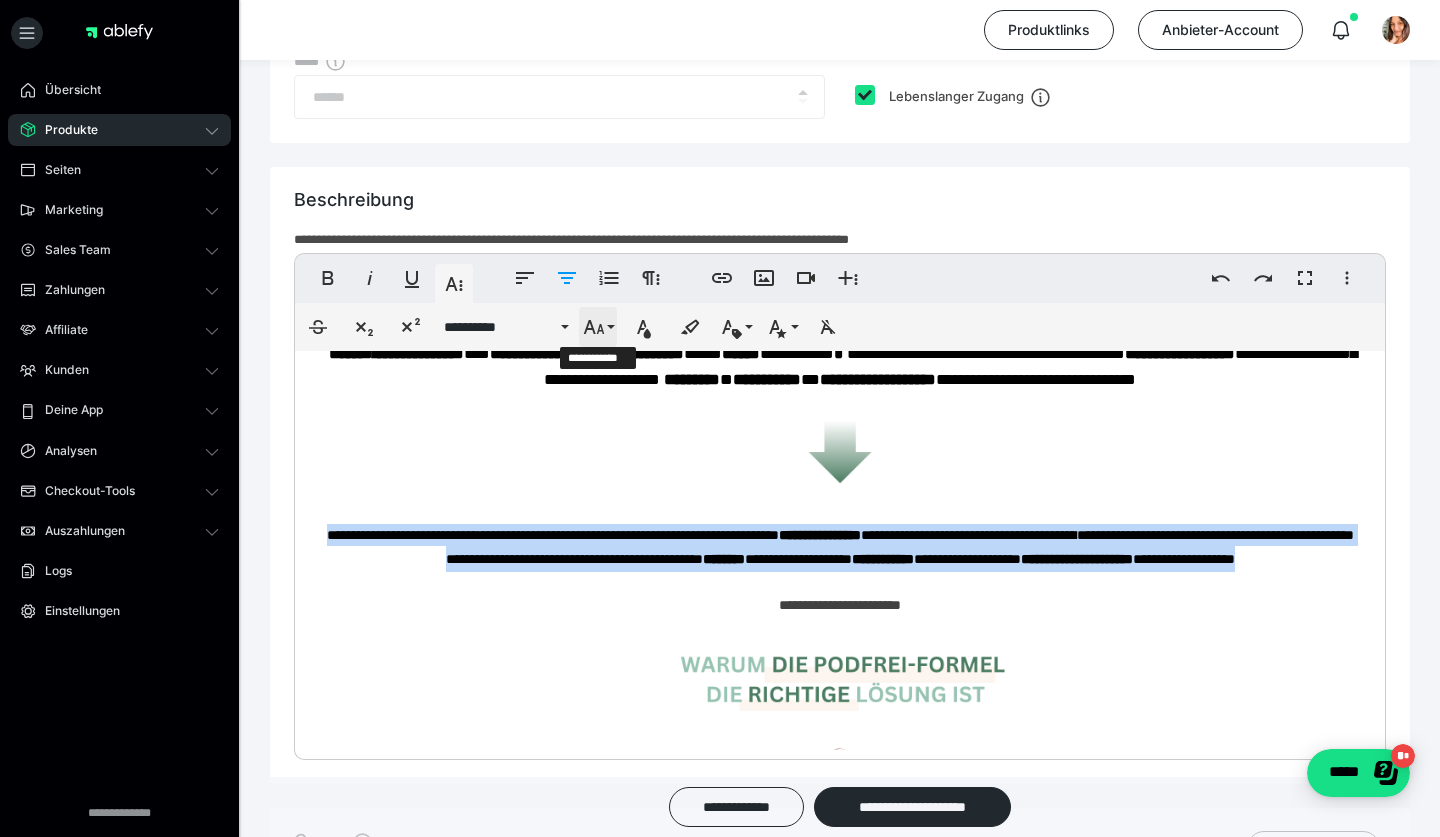 click 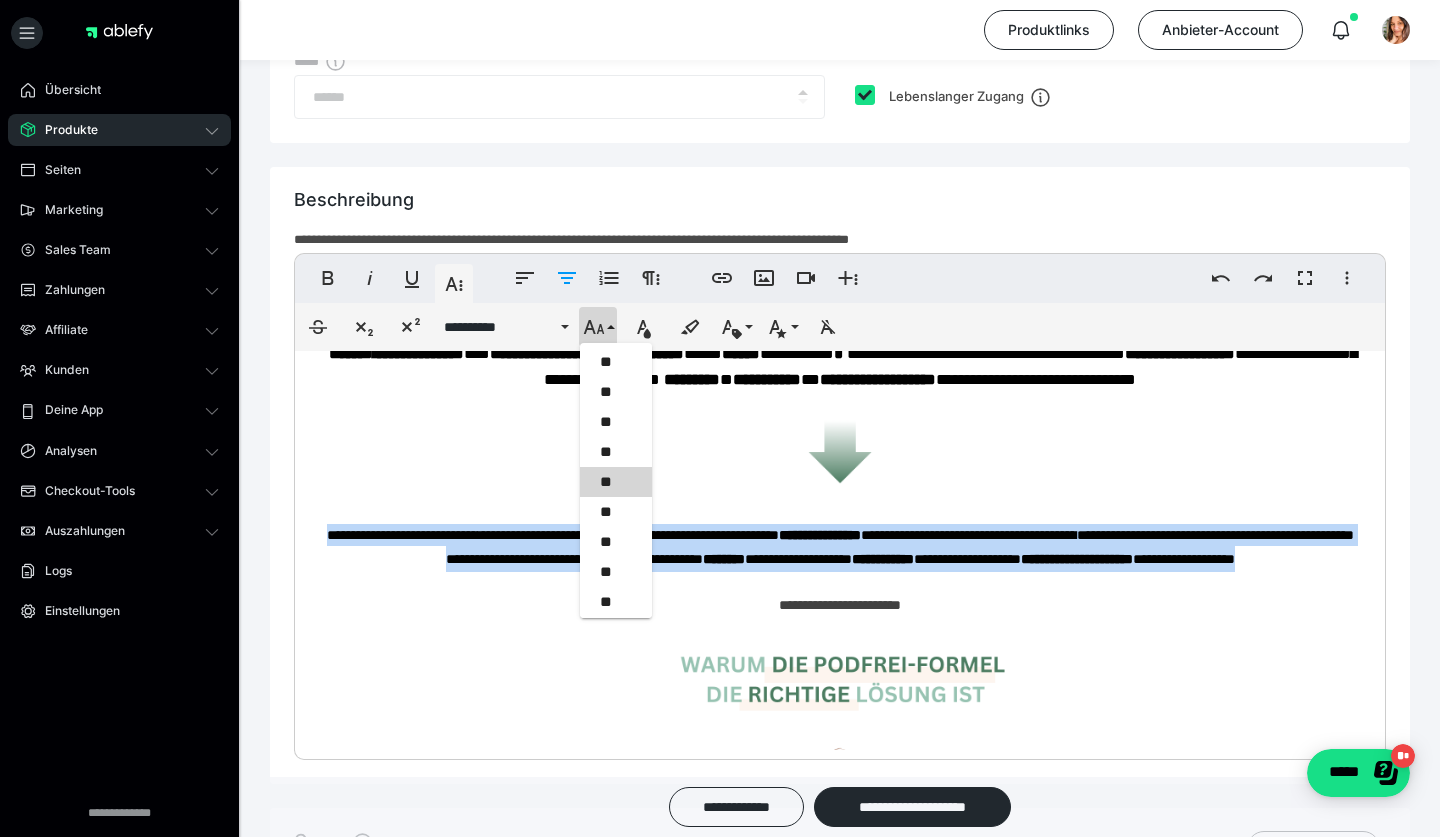 scroll, scrollTop: 308, scrollLeft: 0, axis: vertical 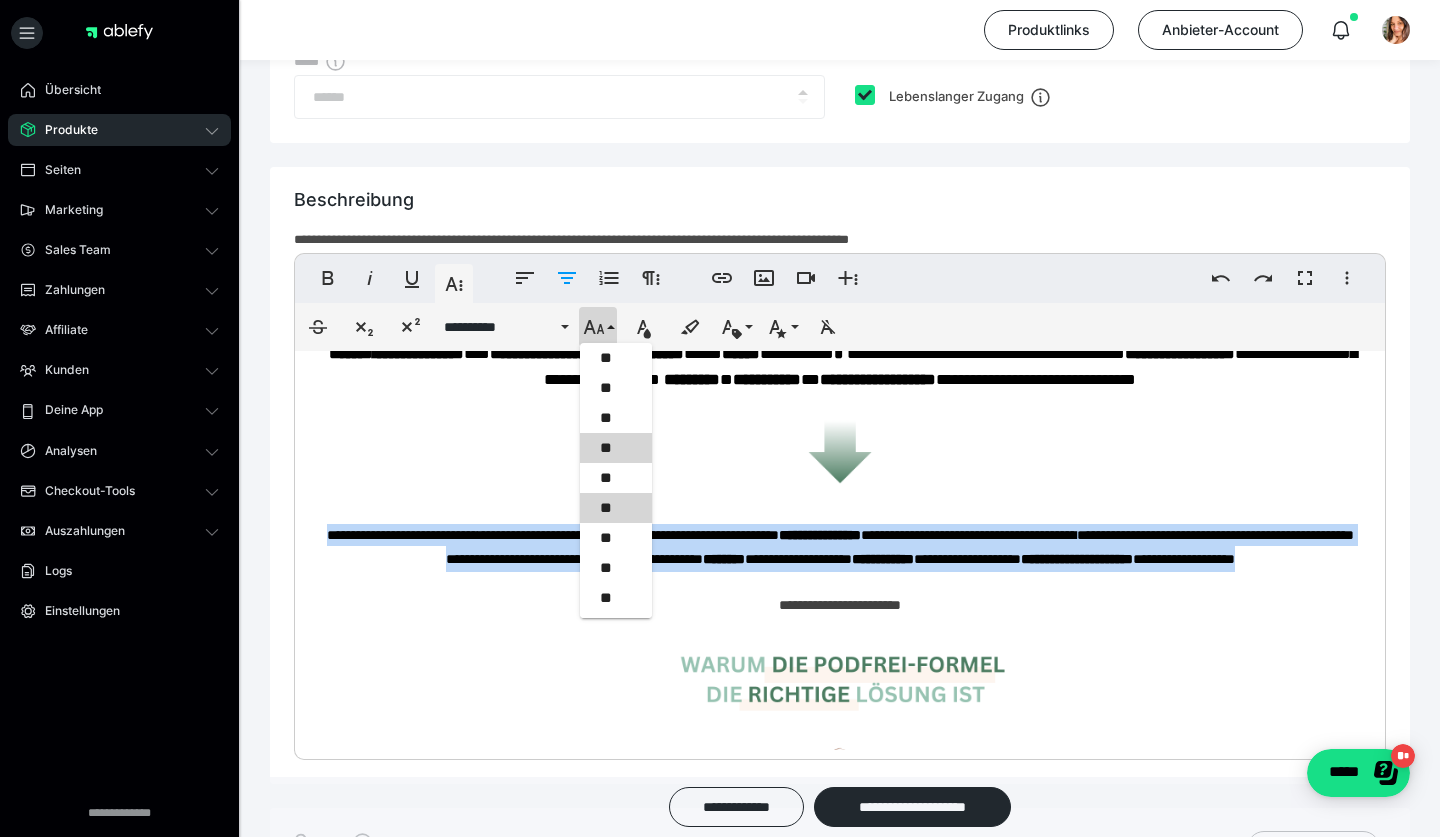 click on "**" at bounding box center (616, 508) 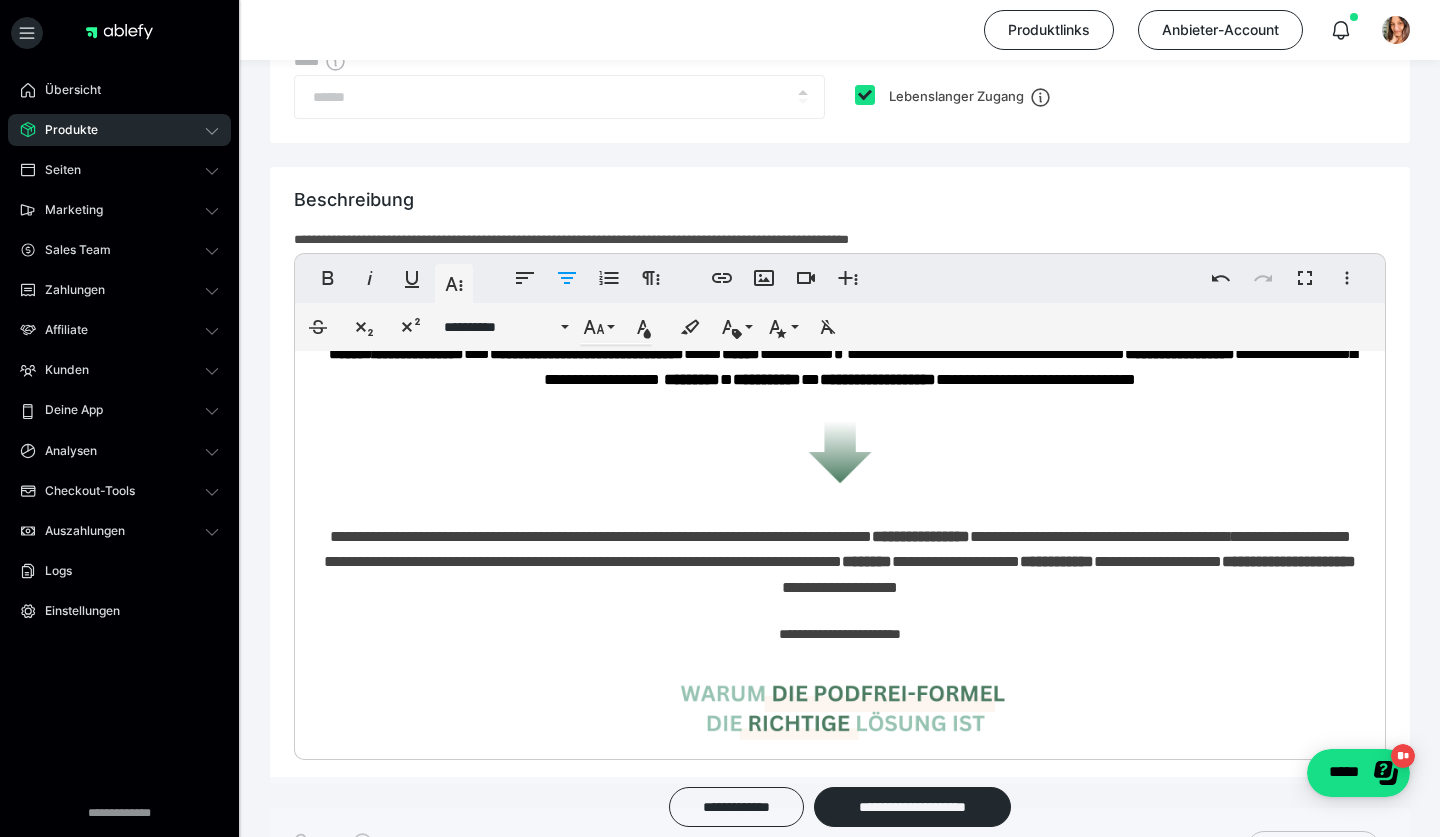 click at bounding box center (840, 447) 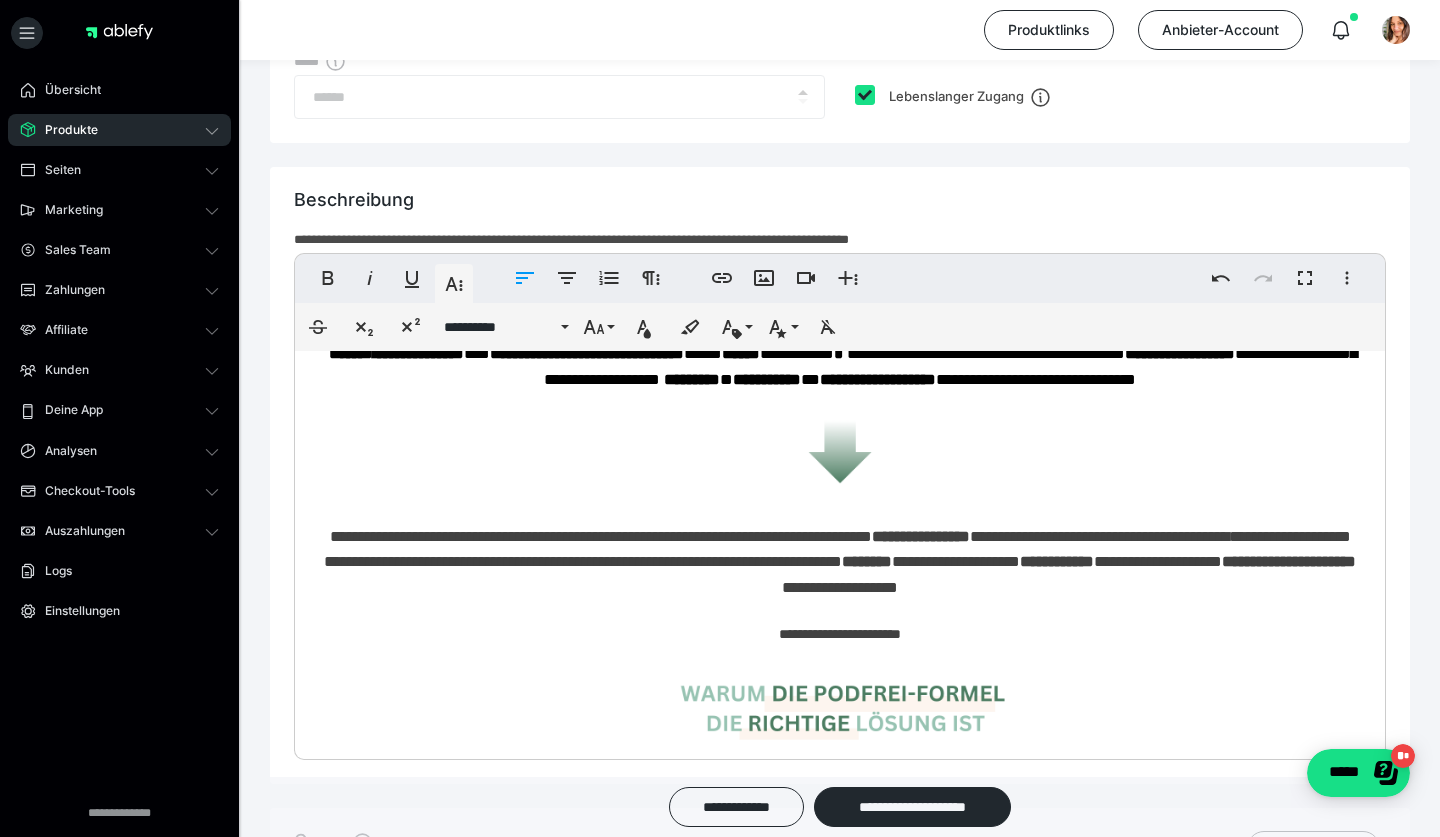 scroll, scrollTop: 822, scrollLeft: 0, axis: vertical 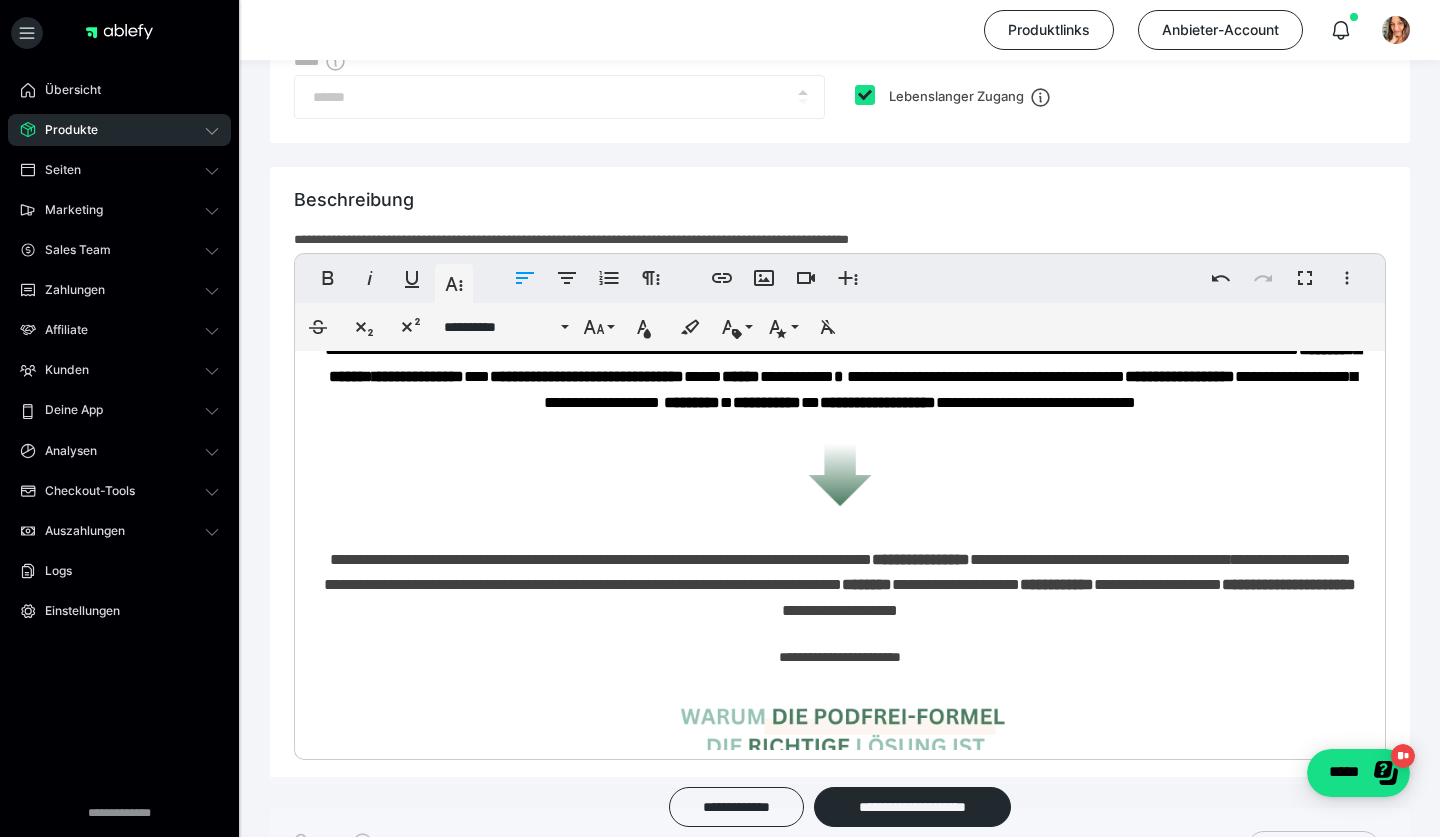 click on "**********" at bounding box center (845, 362) 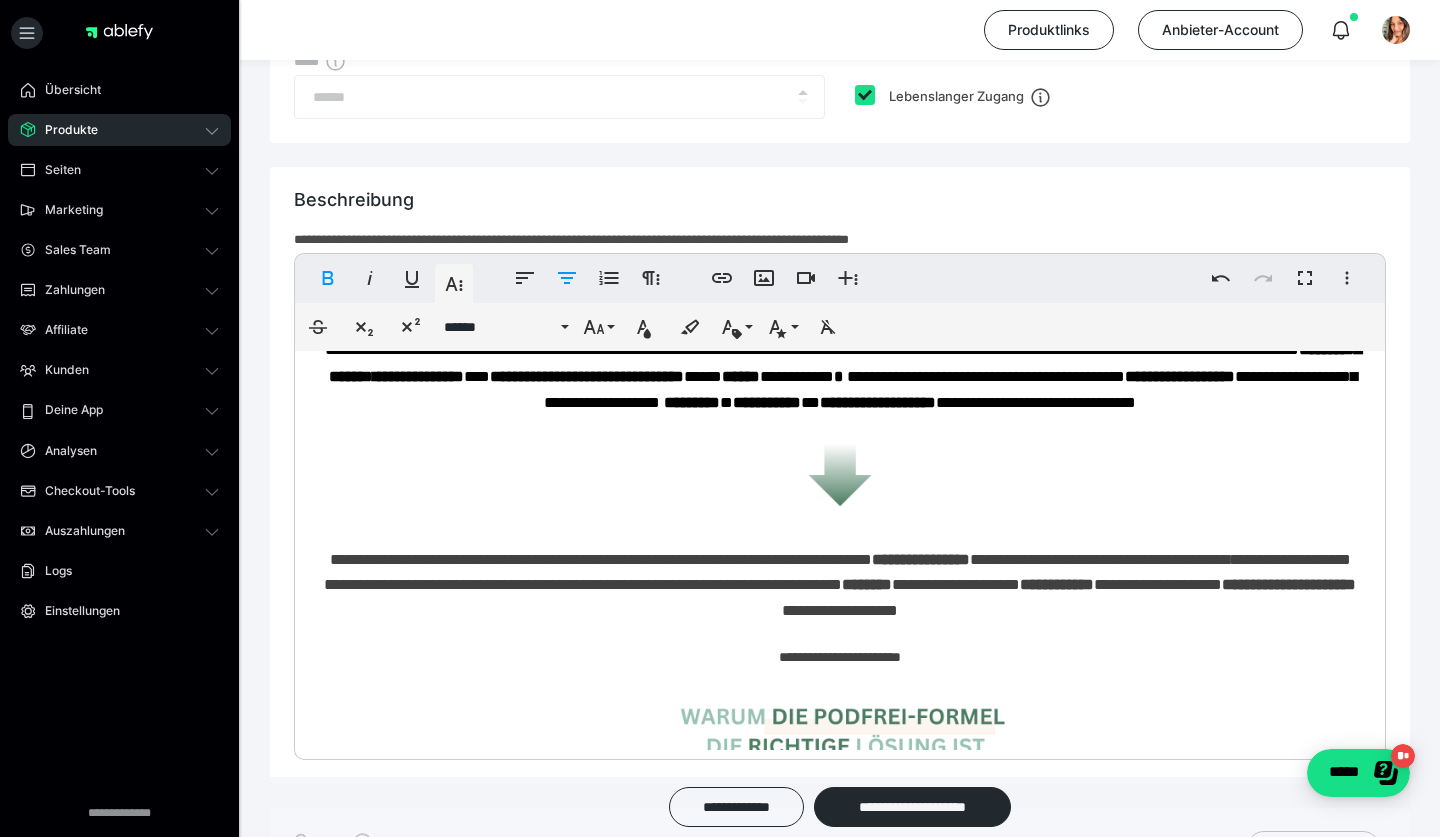 click on "**********" at bounding box center [840, 608] 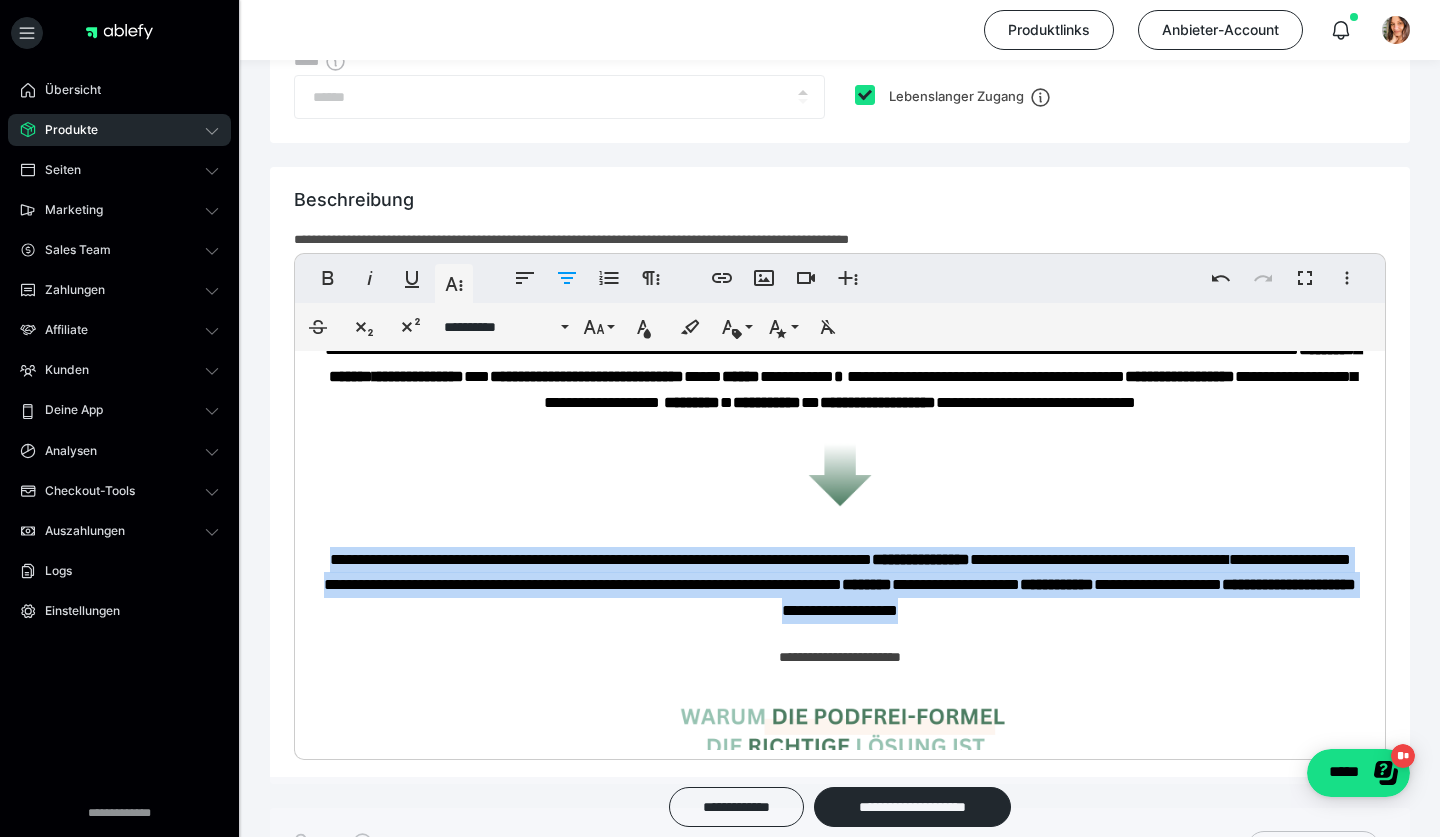 drag, startPoint x: 1137, startPoint y: 669, endPoint x: 315, endPoint y: 605, distance: 824.48773 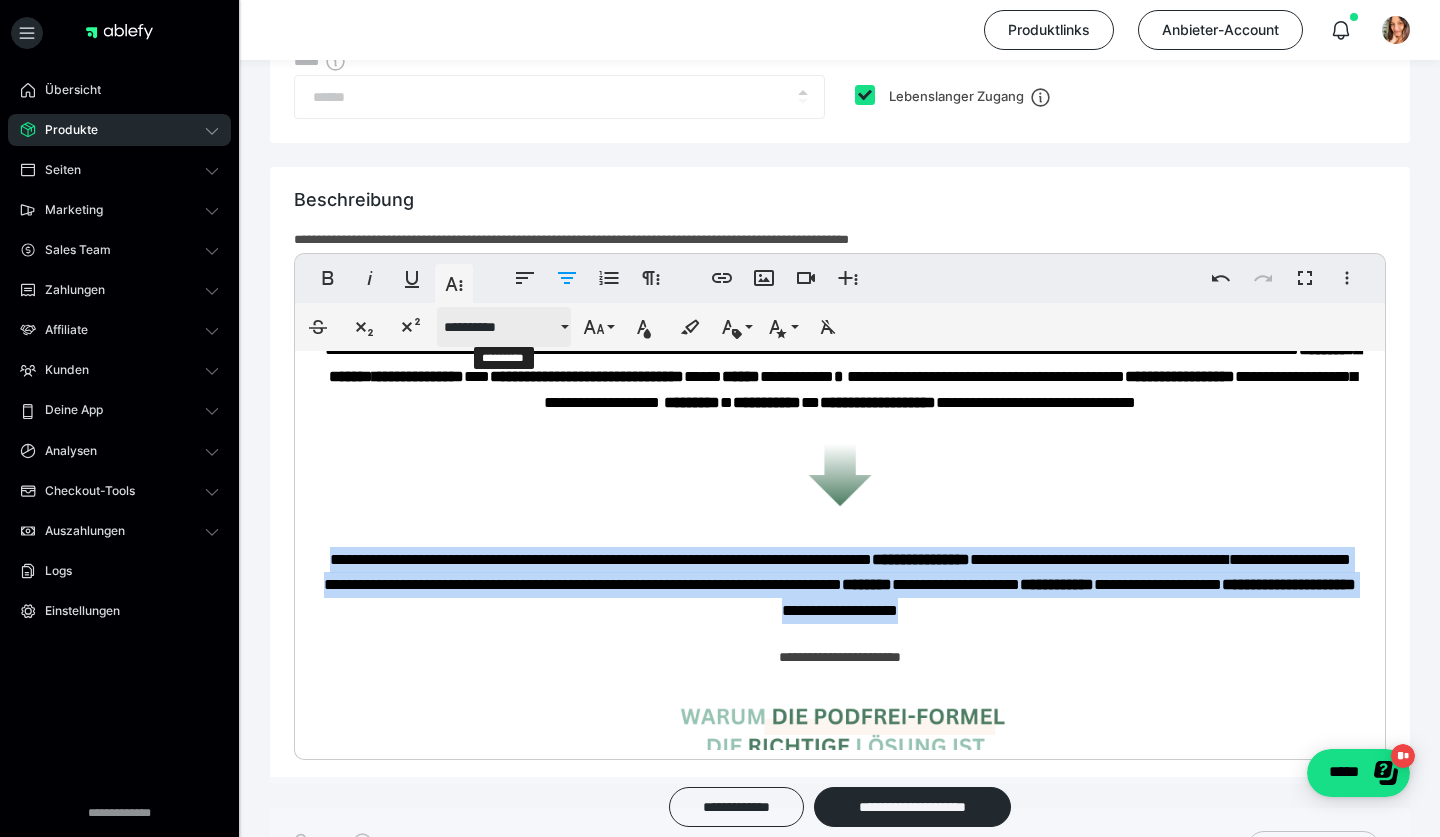 click on "**********" at bounding box center [504, 327] 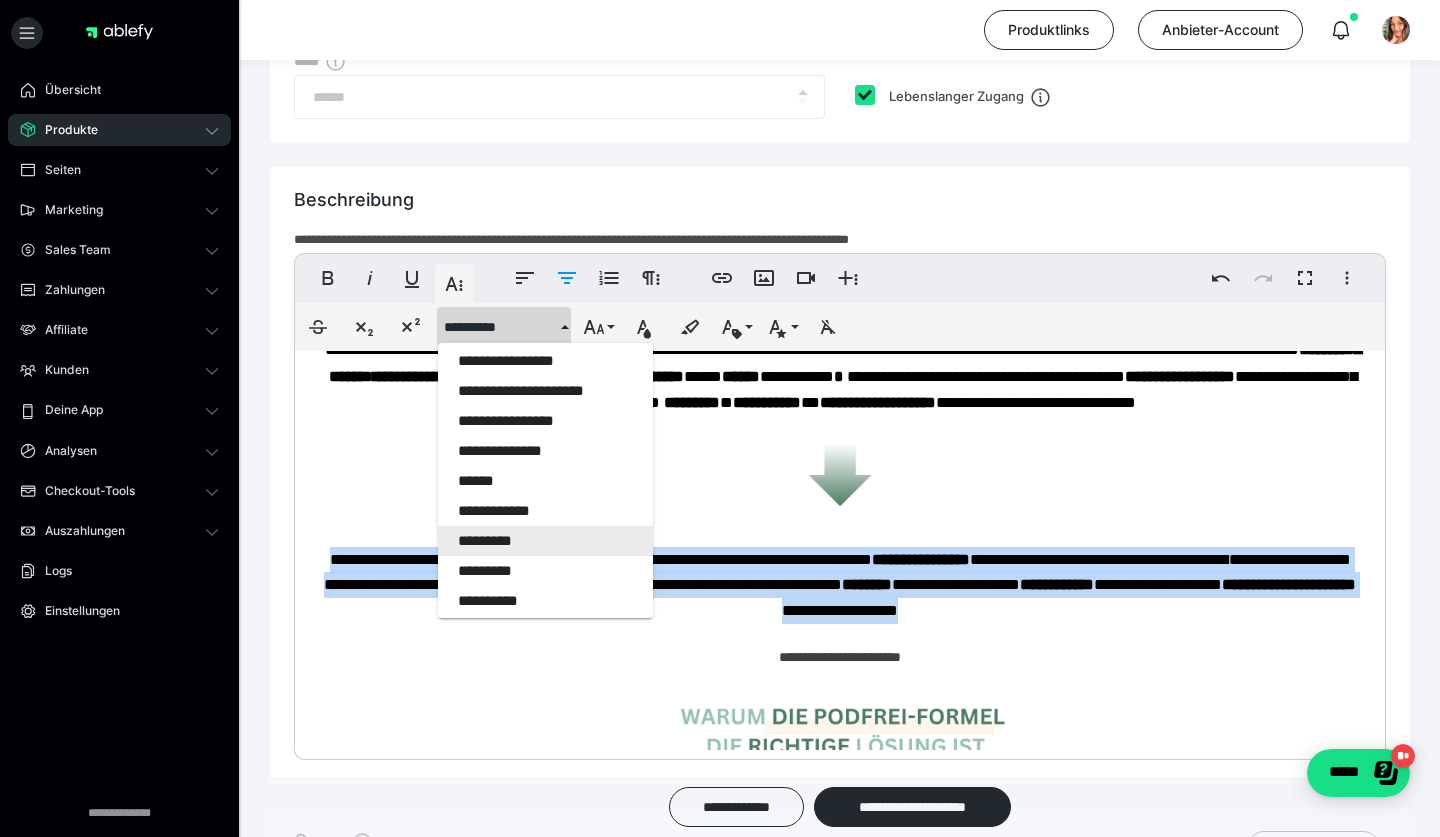 scroll, scrollTop: 1923, scrollLeft: 0, axis: vertical 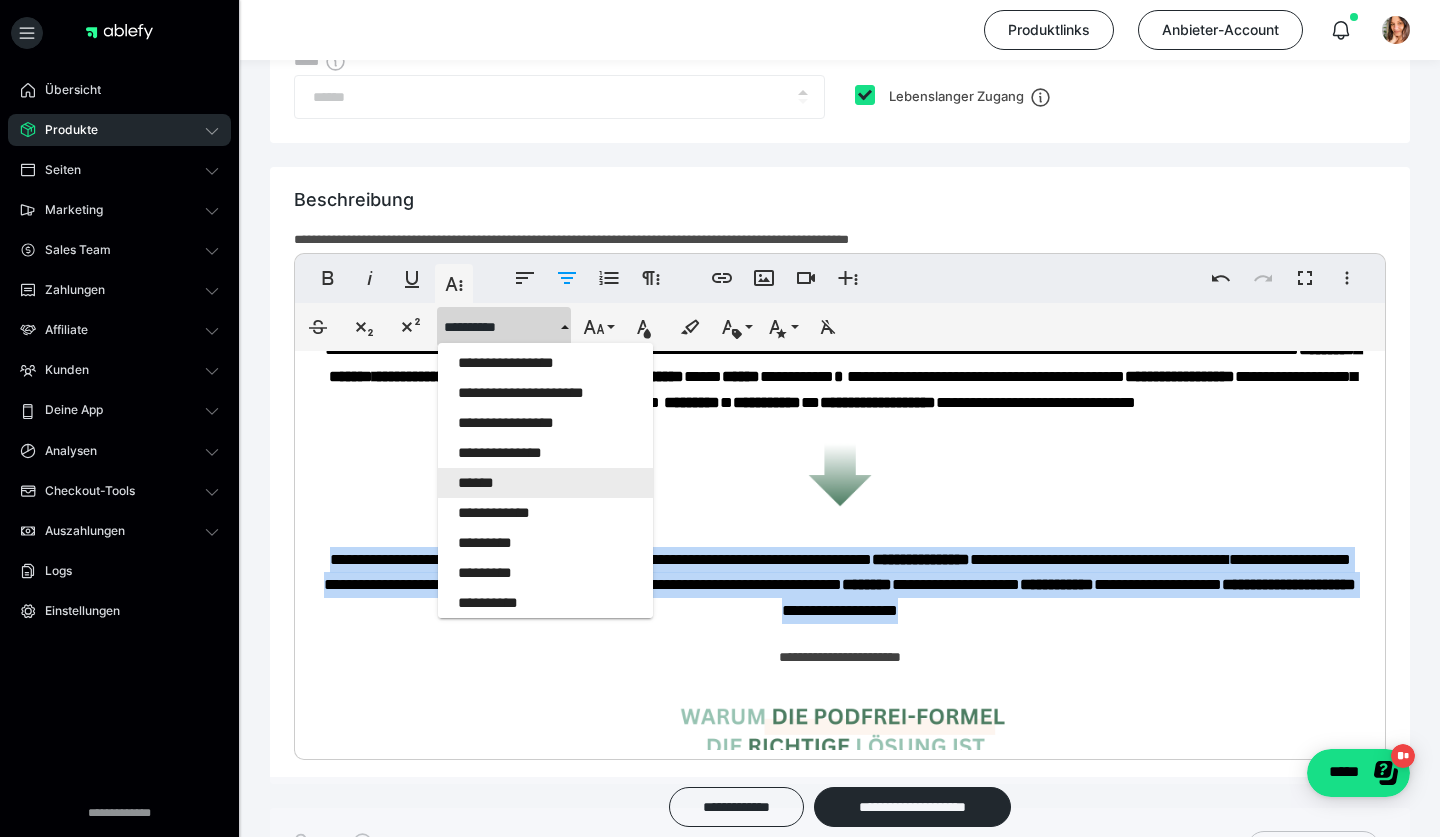 click on "******" at bounding box center (545, 483) 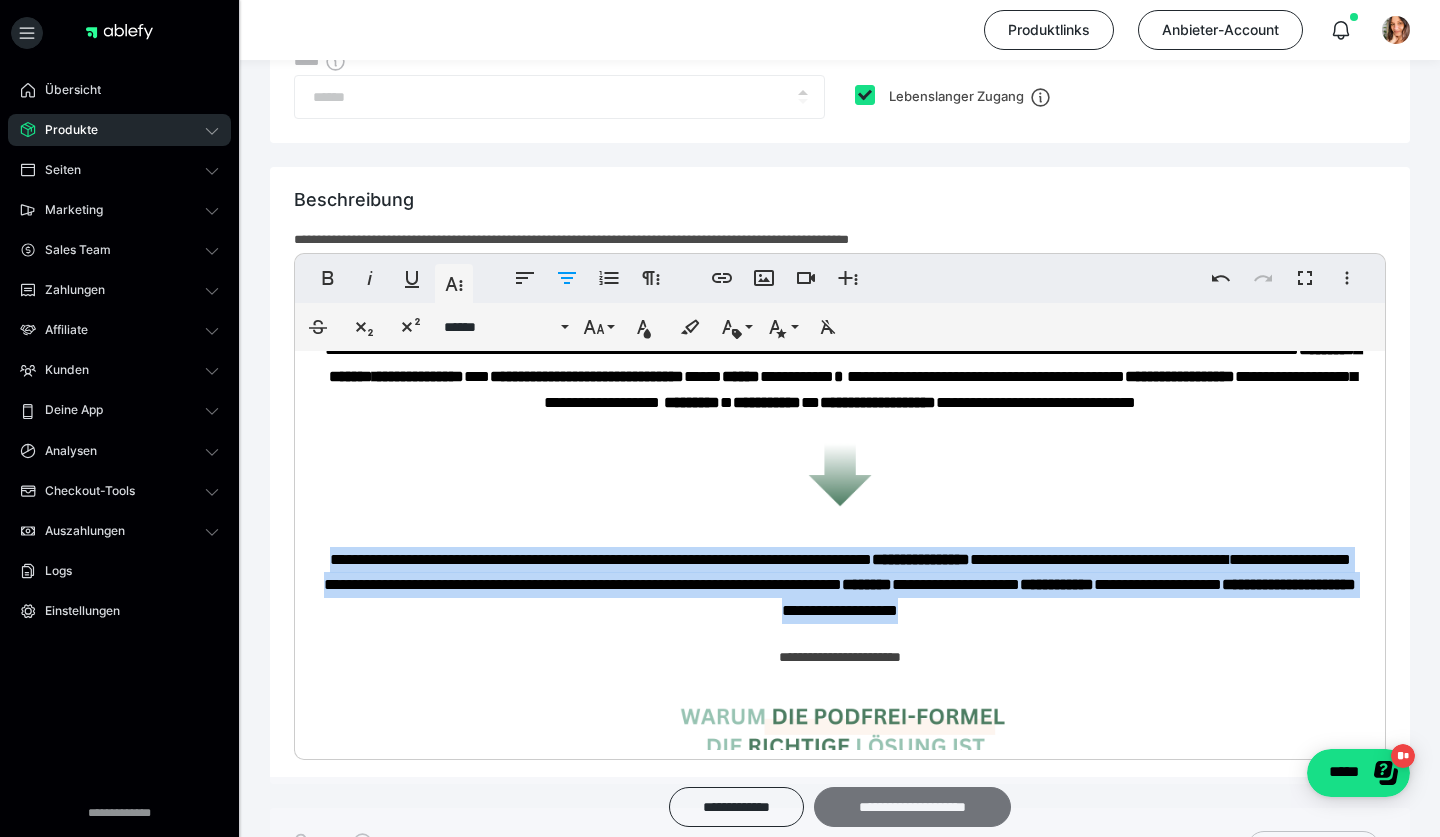 click on "**********" at bounding box center (912, 807) 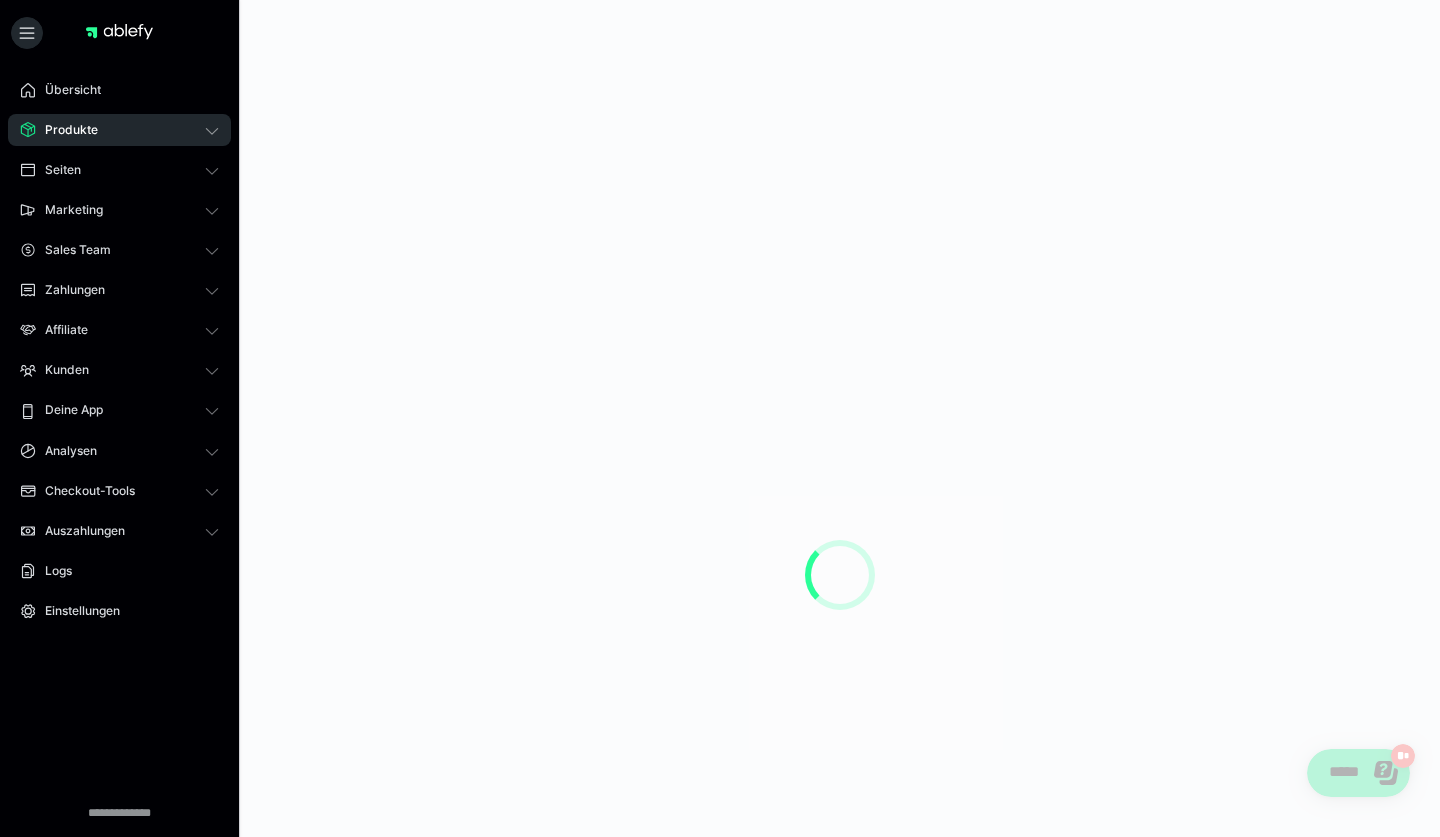 scroll, scrollTop: 0, scrollLeft: 0, axis: both 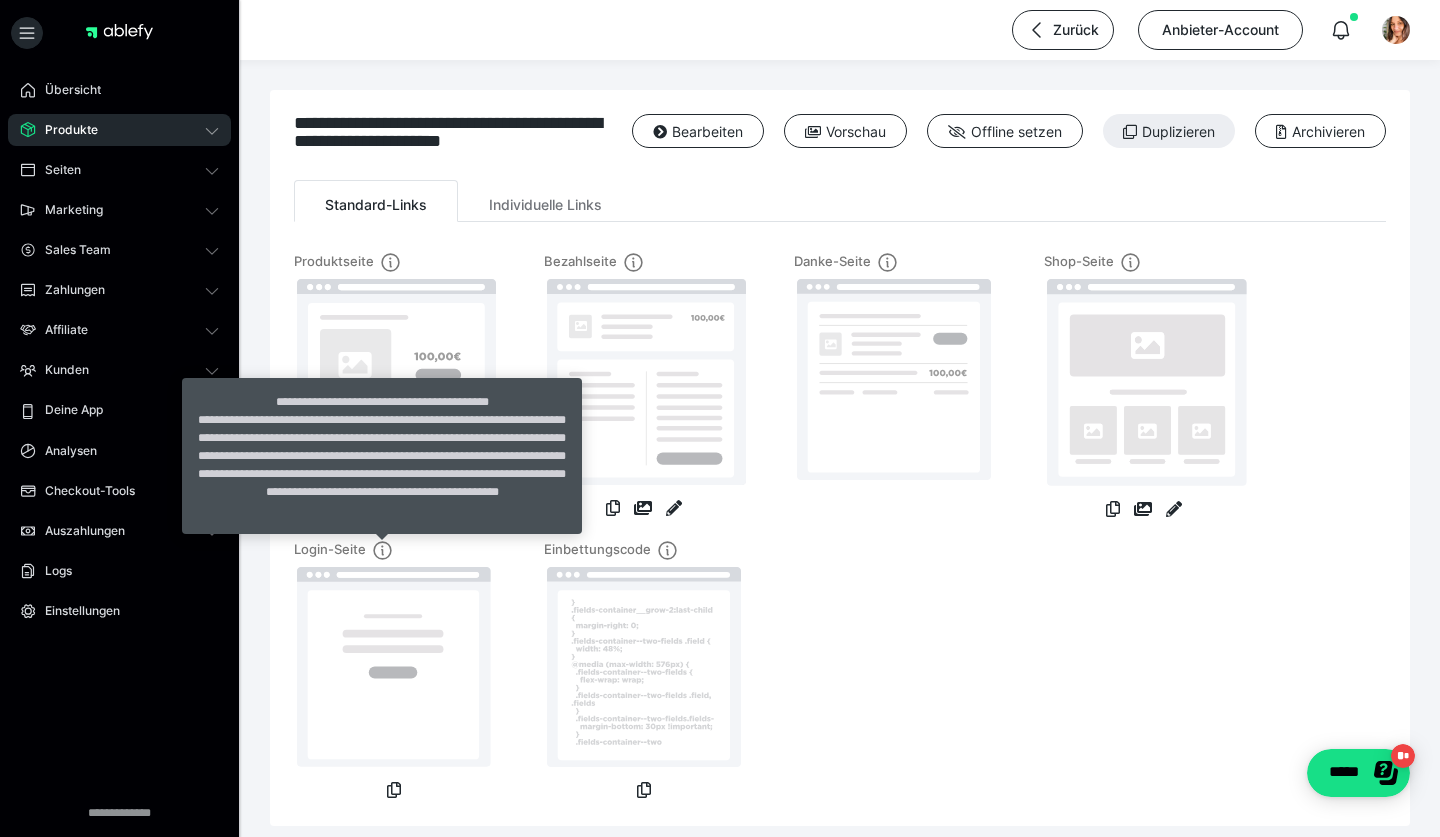 click on "**********" at bounding box center [382, 465] 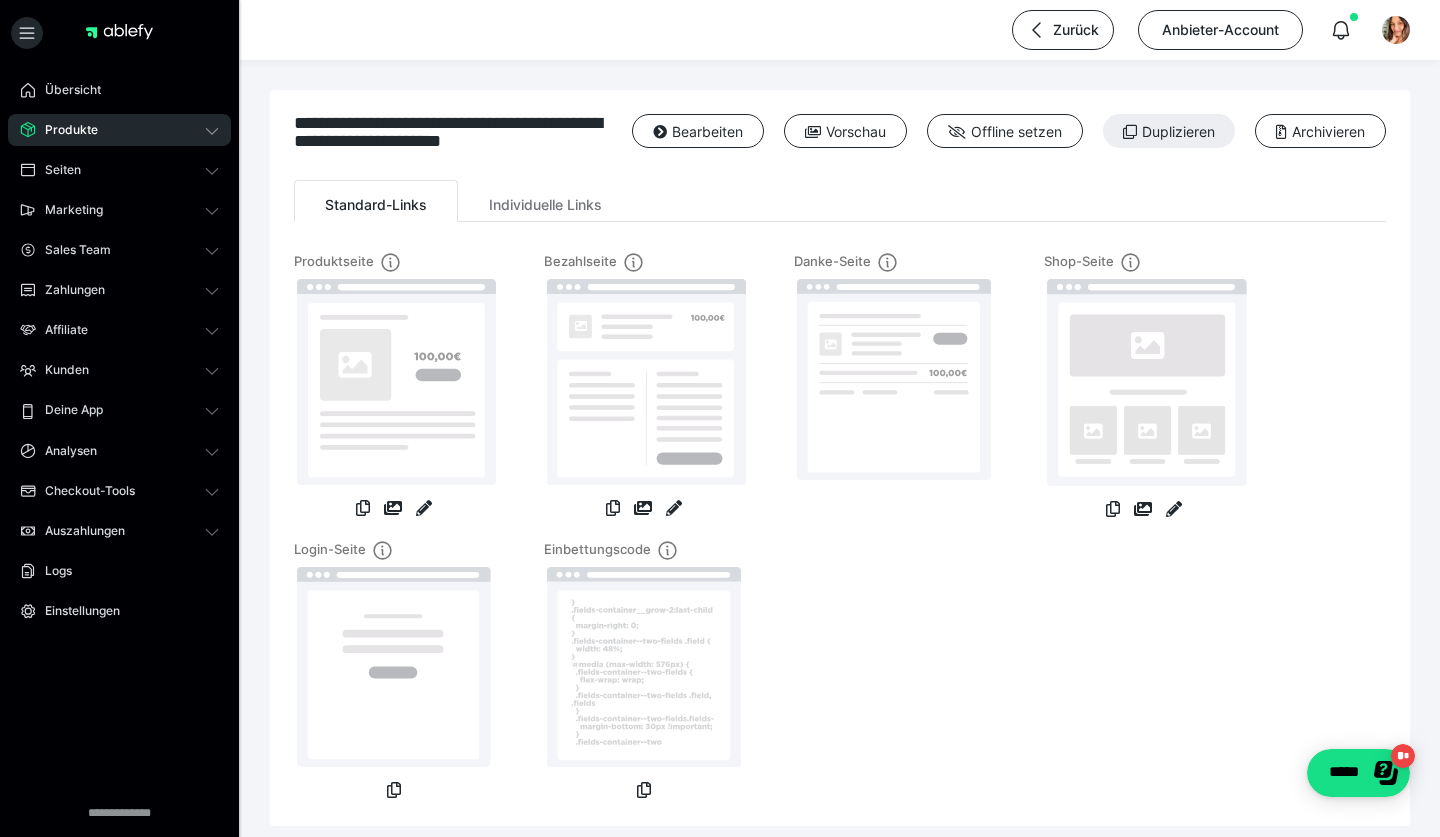 click on "Login-Seite" at bounding box center (394, 550) 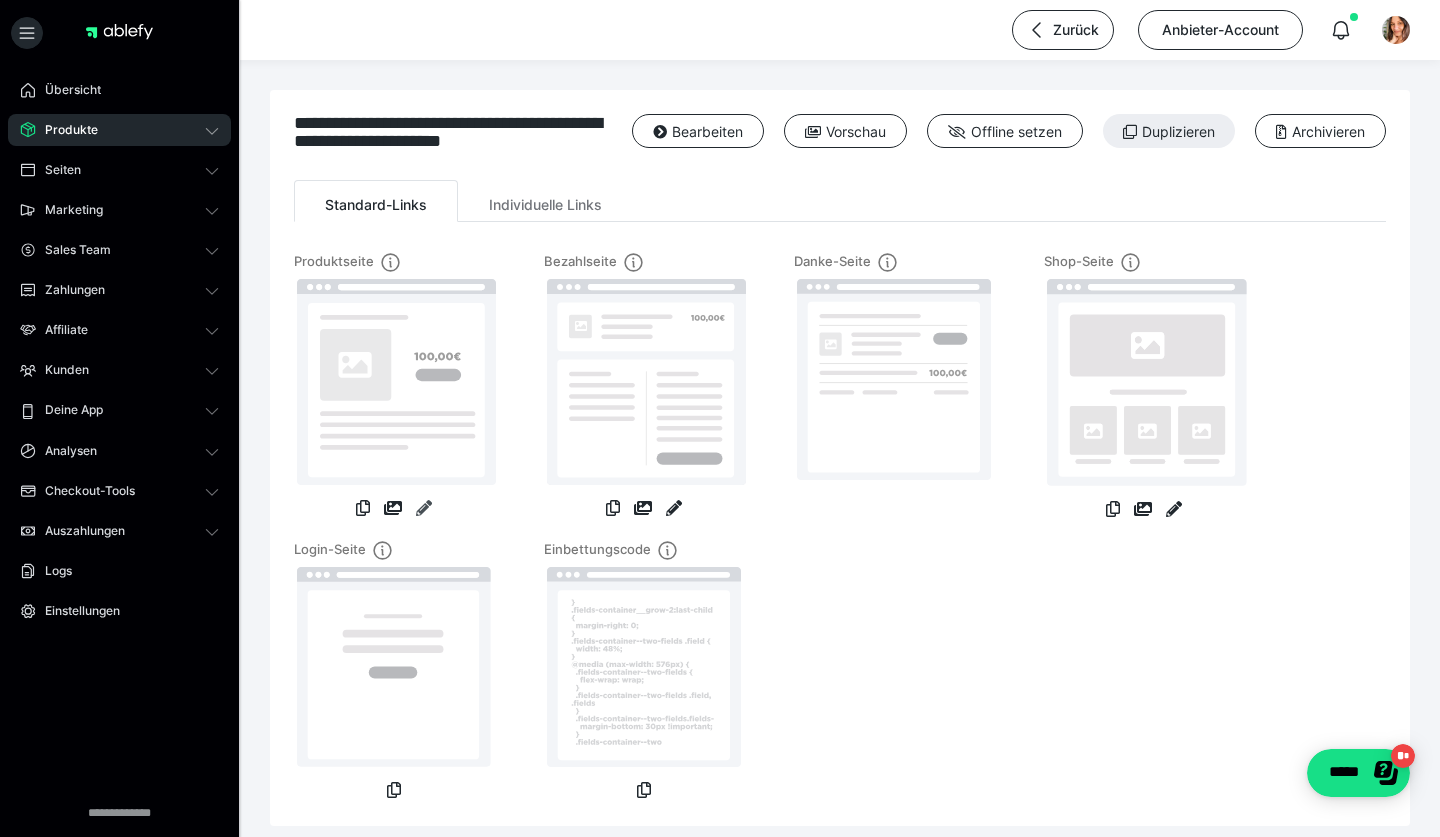 click at bounding box center [424, 508] 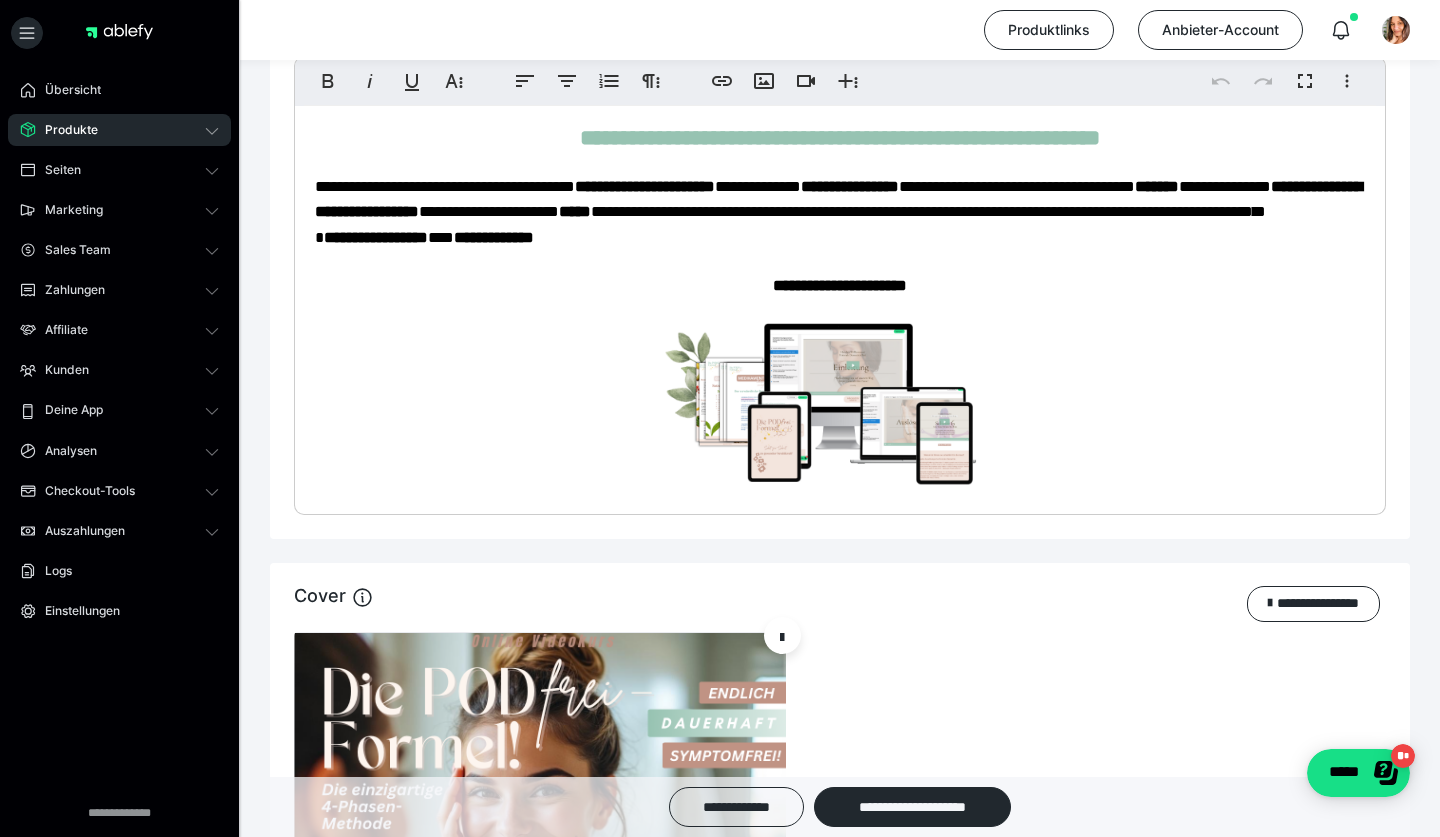 scroll, scrollTop: 1338, scrollLeft: 0, axis: vertical 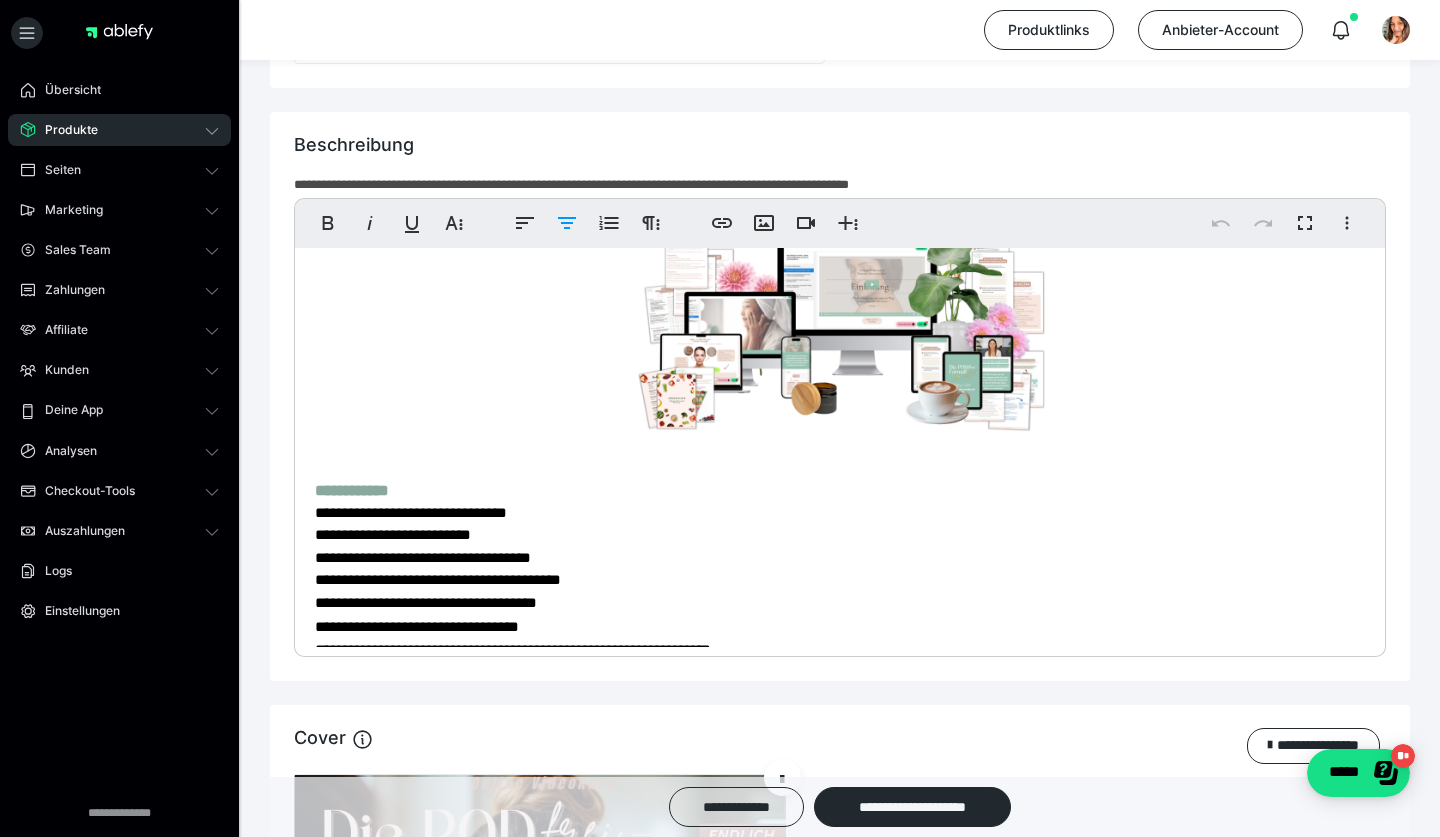 drag, startPoint x: 1101, startPoint y: 418, endPoint x: 681, endPoint y: 349, distance: 425.63013 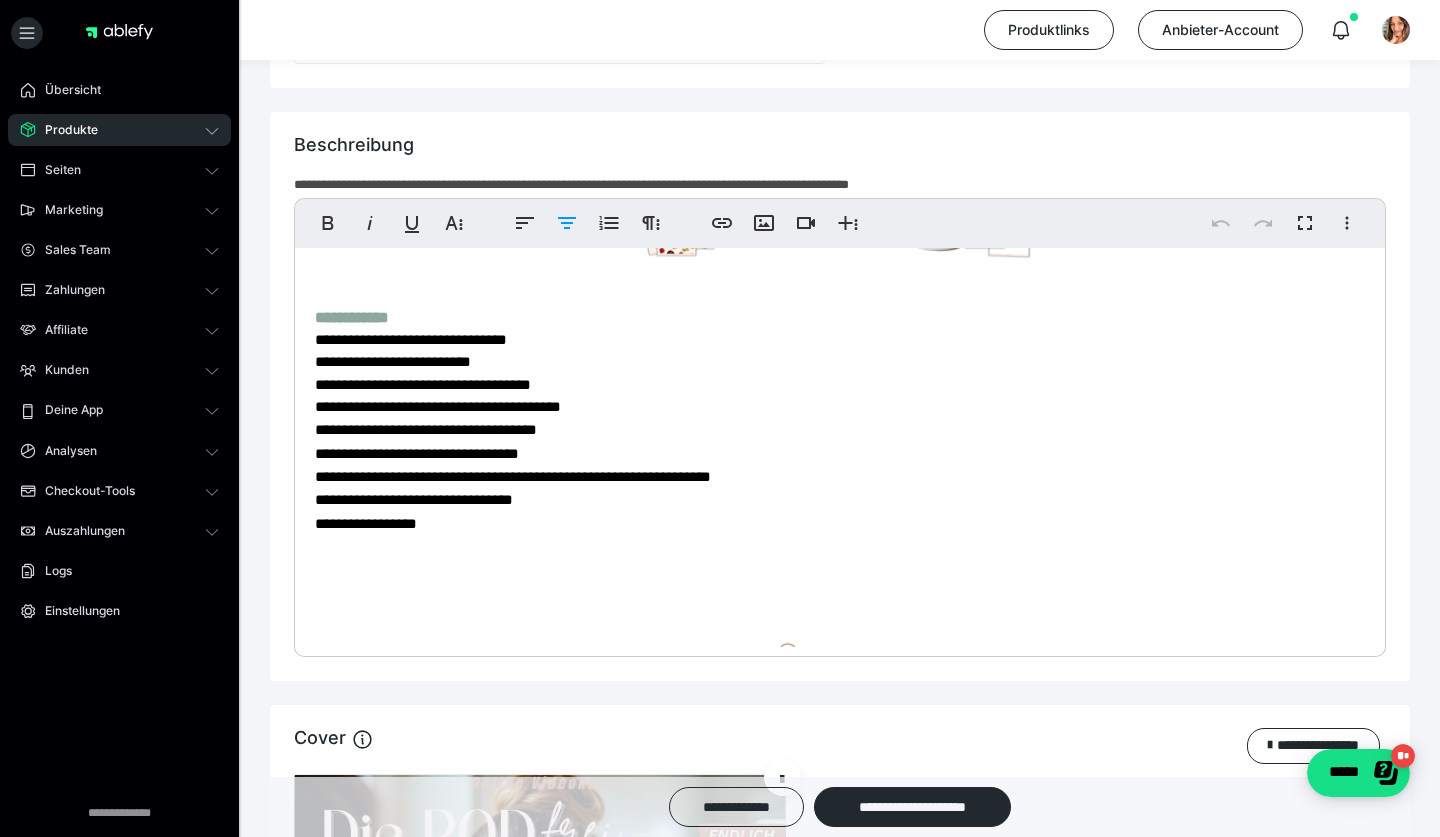scroll, scrollTop: 6562, scrollLeft: 0, axis: vertical 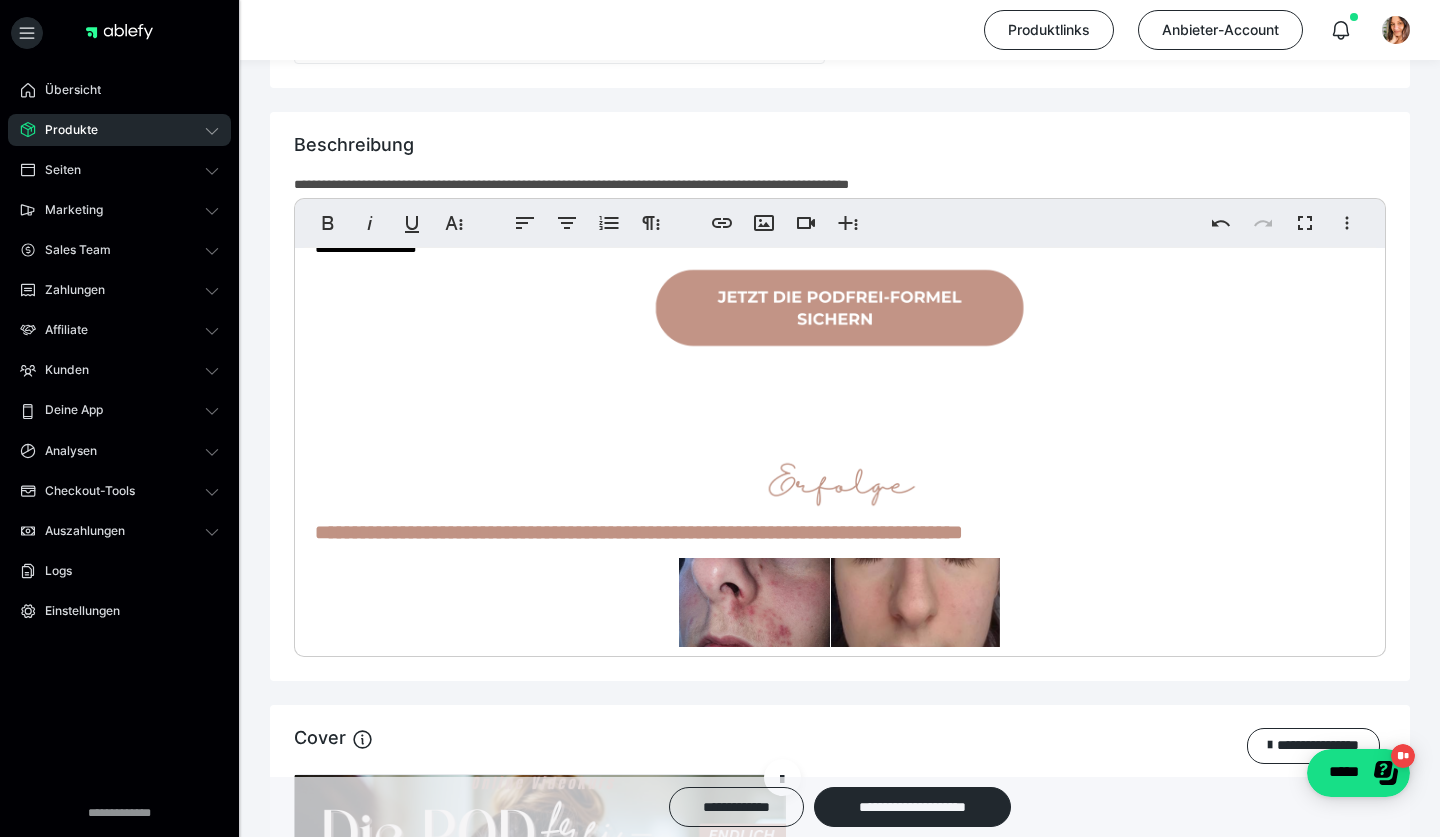 click on "**********" at bounding box center (840, -1183) 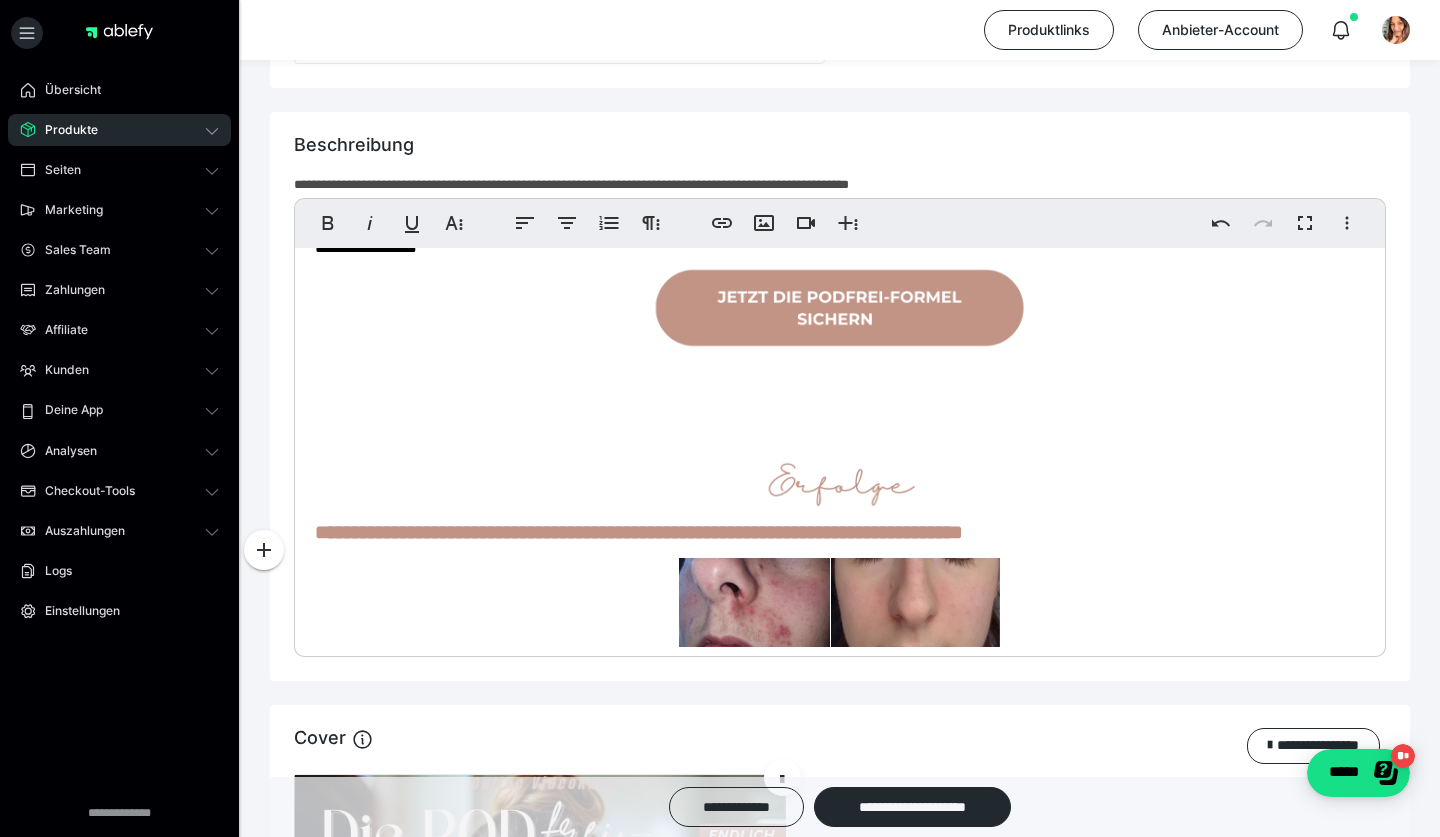 click on "**********" at bounding box center [414, 223] 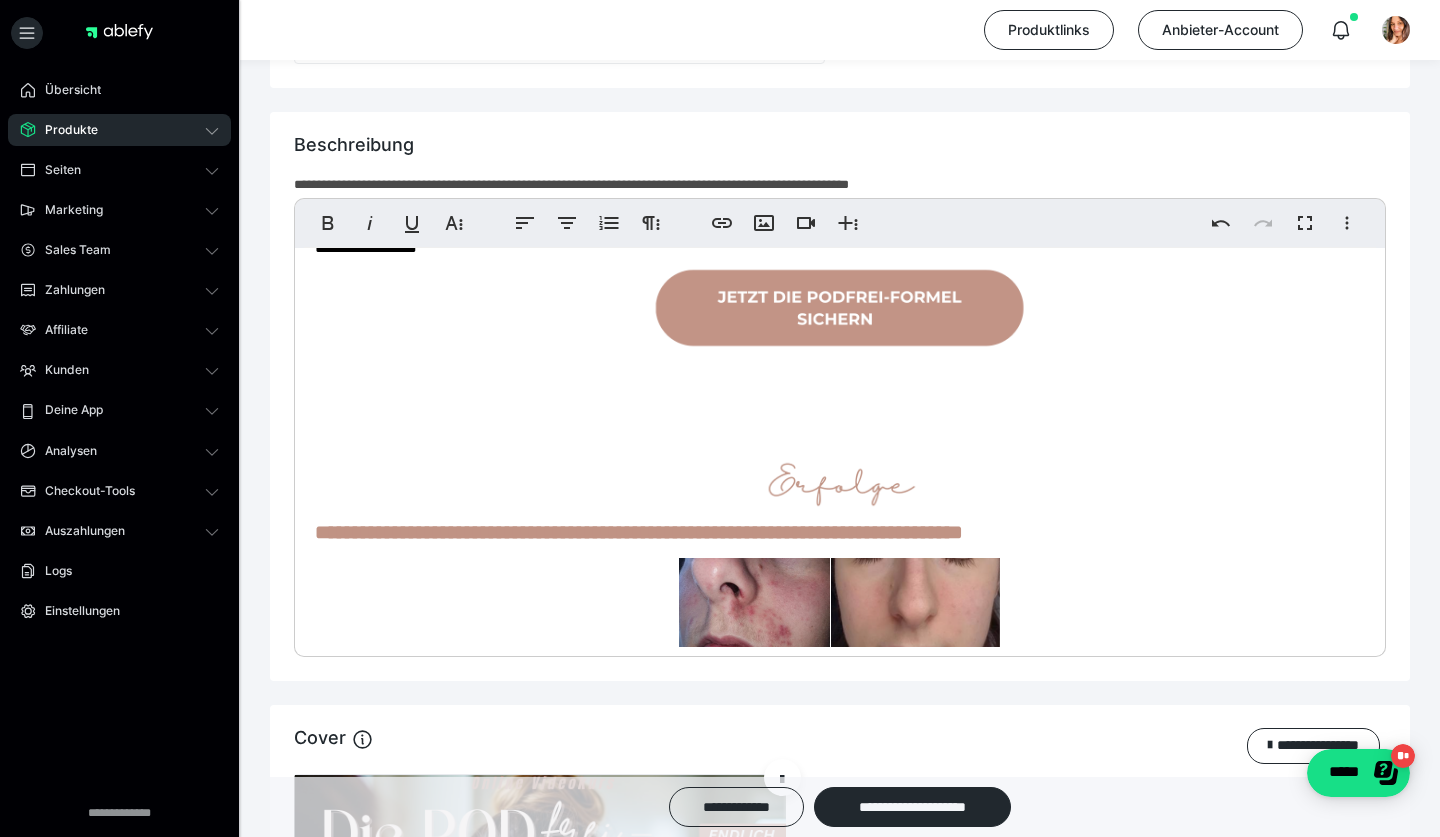 click on "**********" at bounding box center [840, -1183] 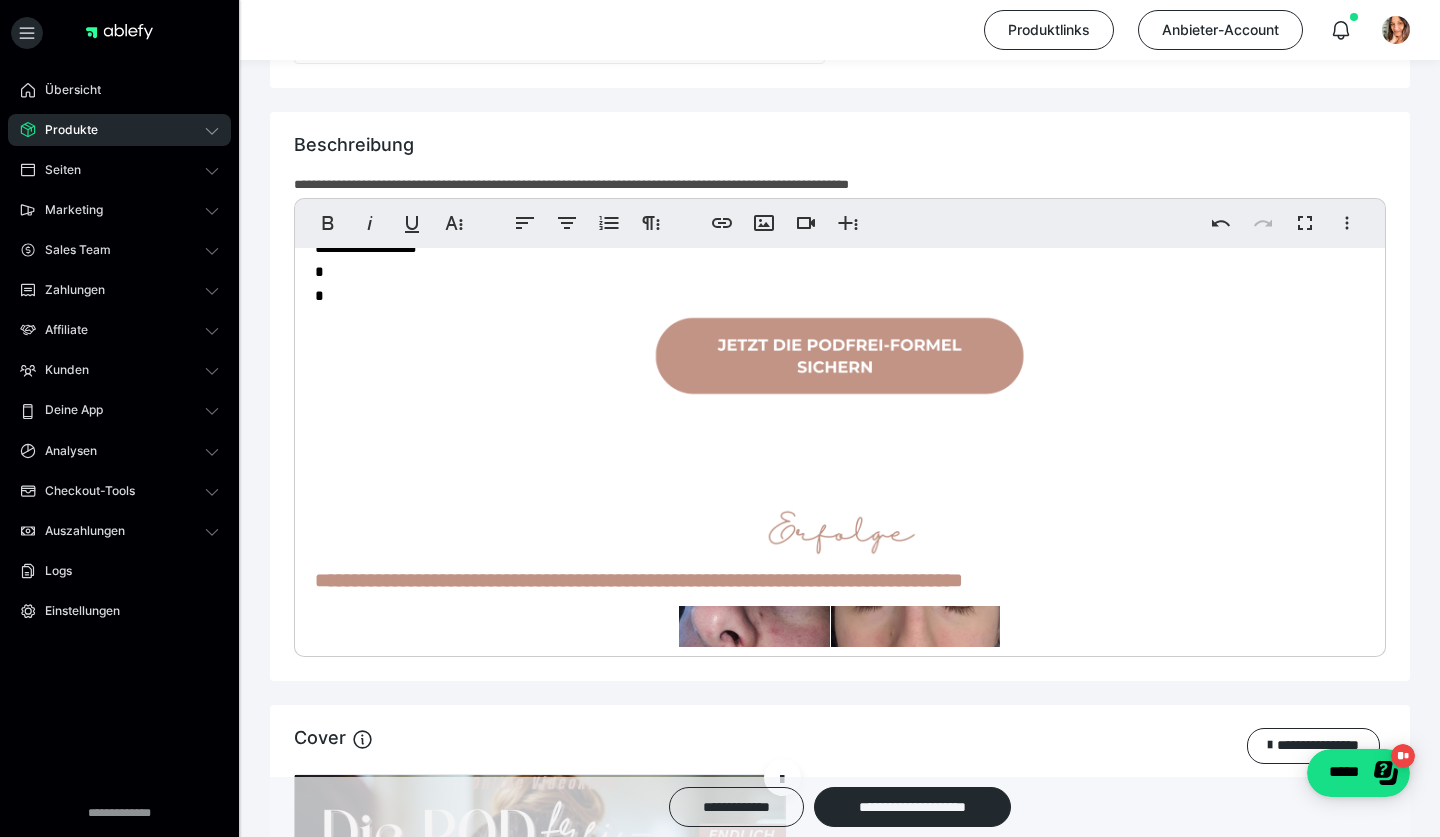 scroll, scrollTop: 6465, scrollLeft: 0, axis: vertical 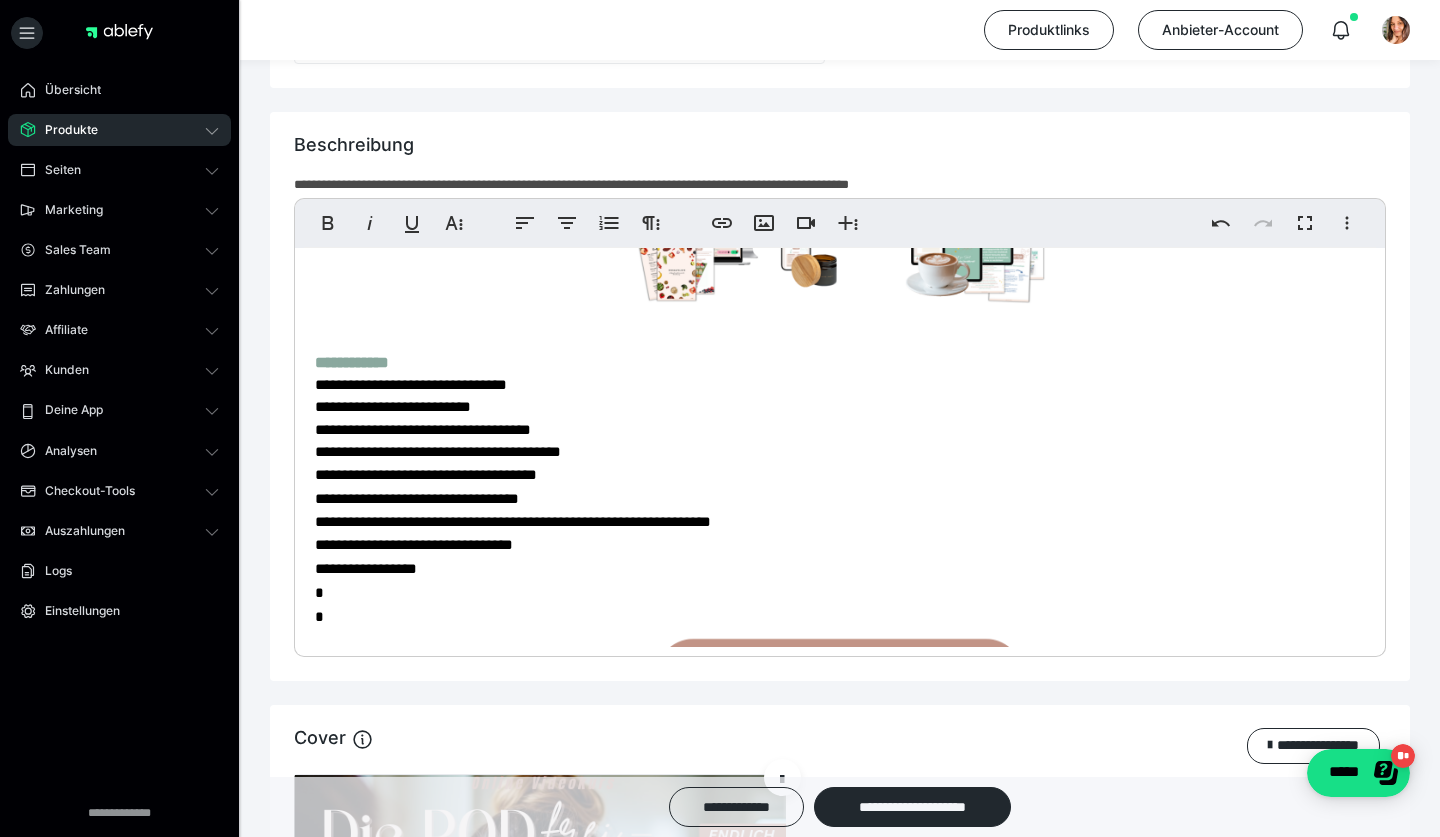 drag, startPoint x: 1005, startPoint y: 286, endPoint x: 592, endPoint y: 302, distance: 413.3098 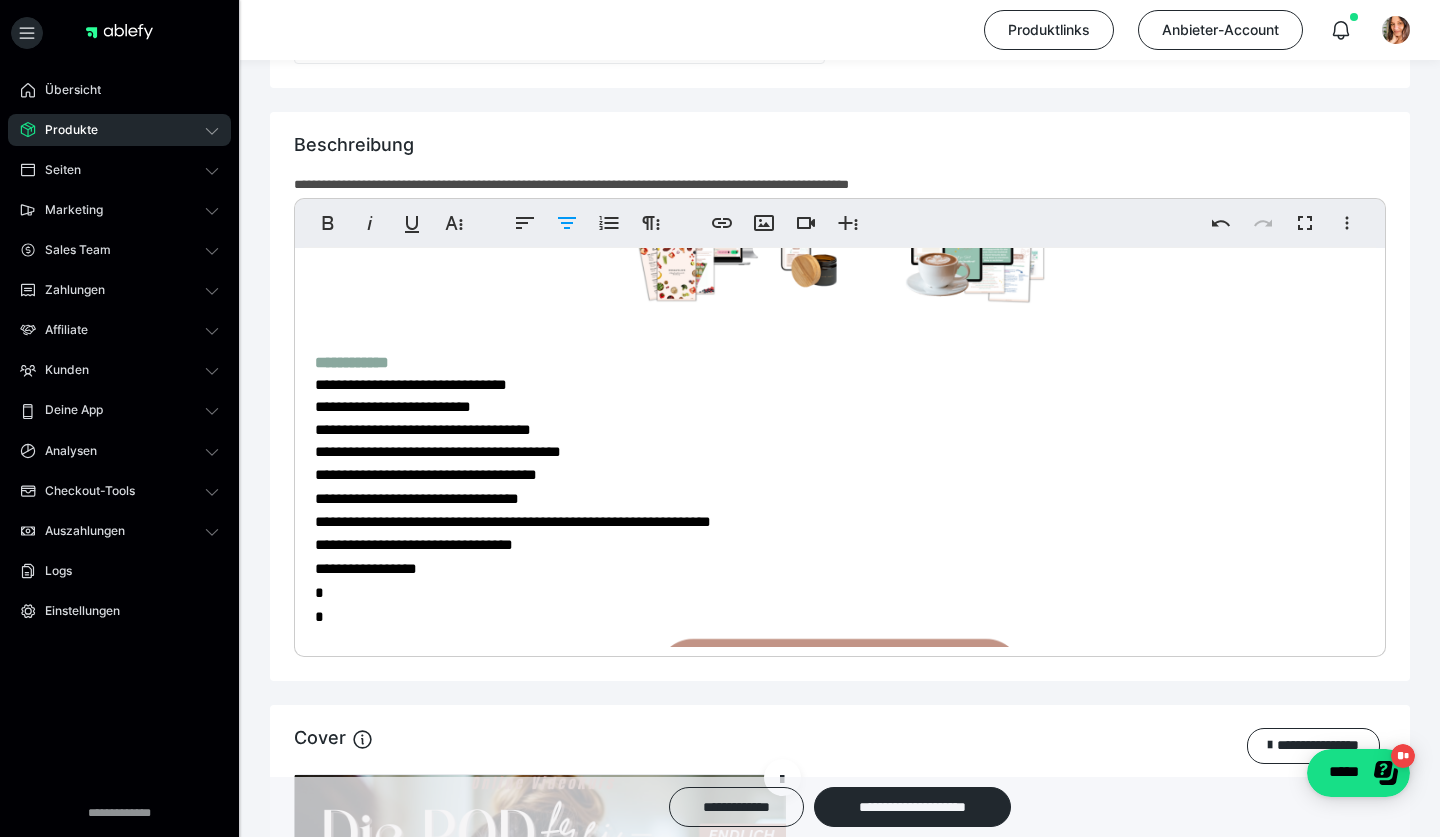 type 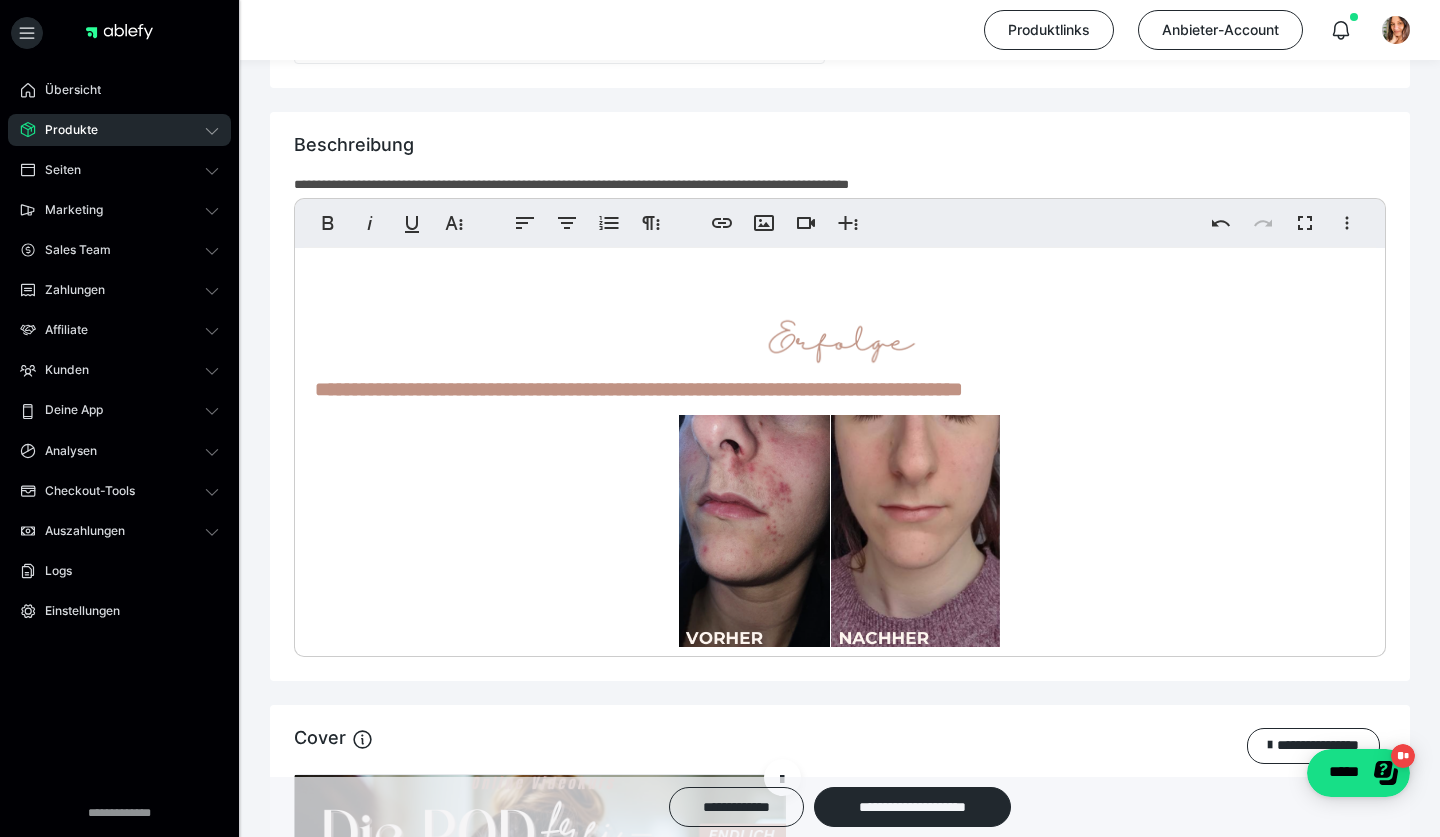 scroll, scrollTop: 6978, scrollLeft: 0, axis: vertical 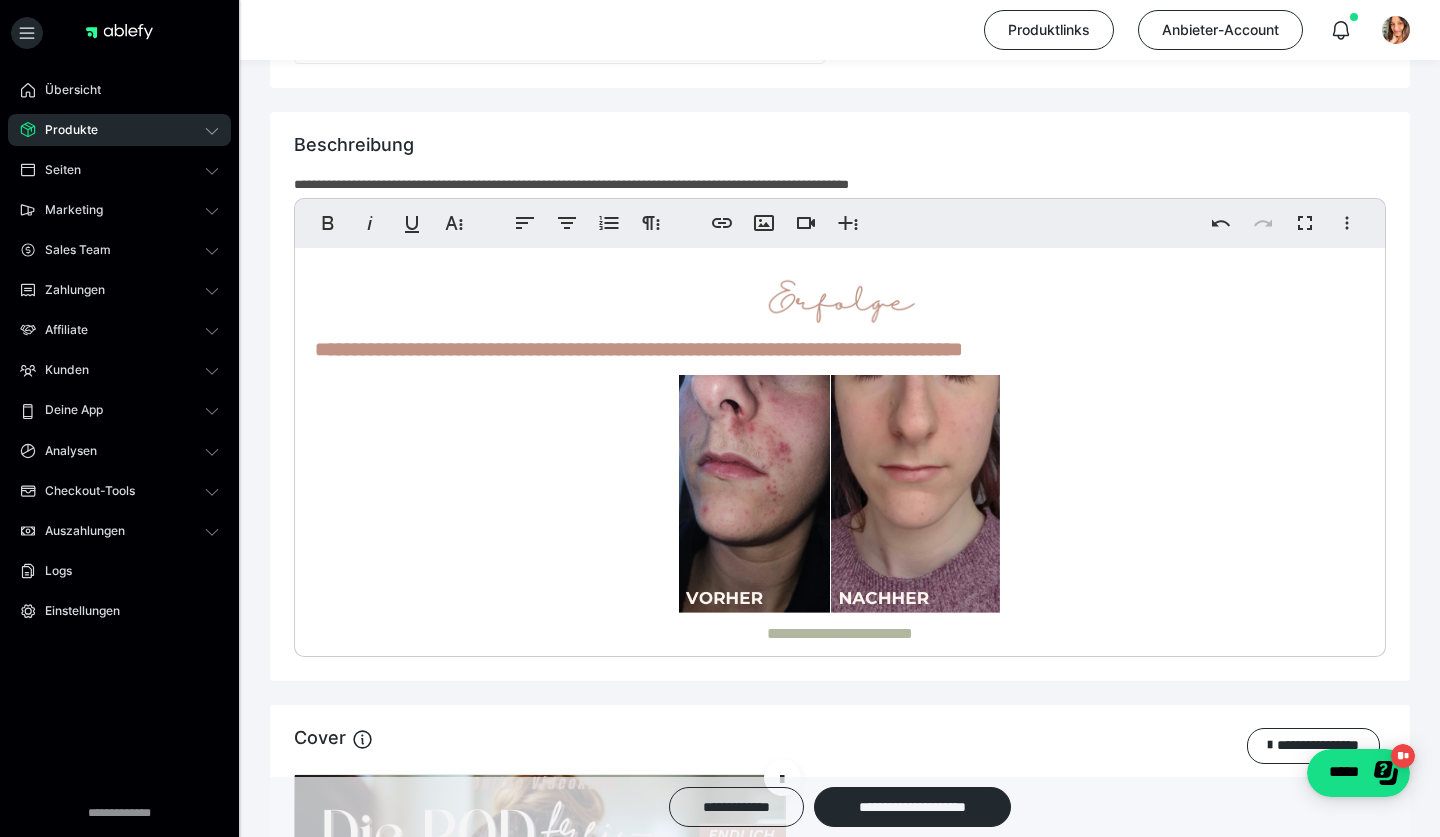 click on "**********" at bounding box center (840, -1373) 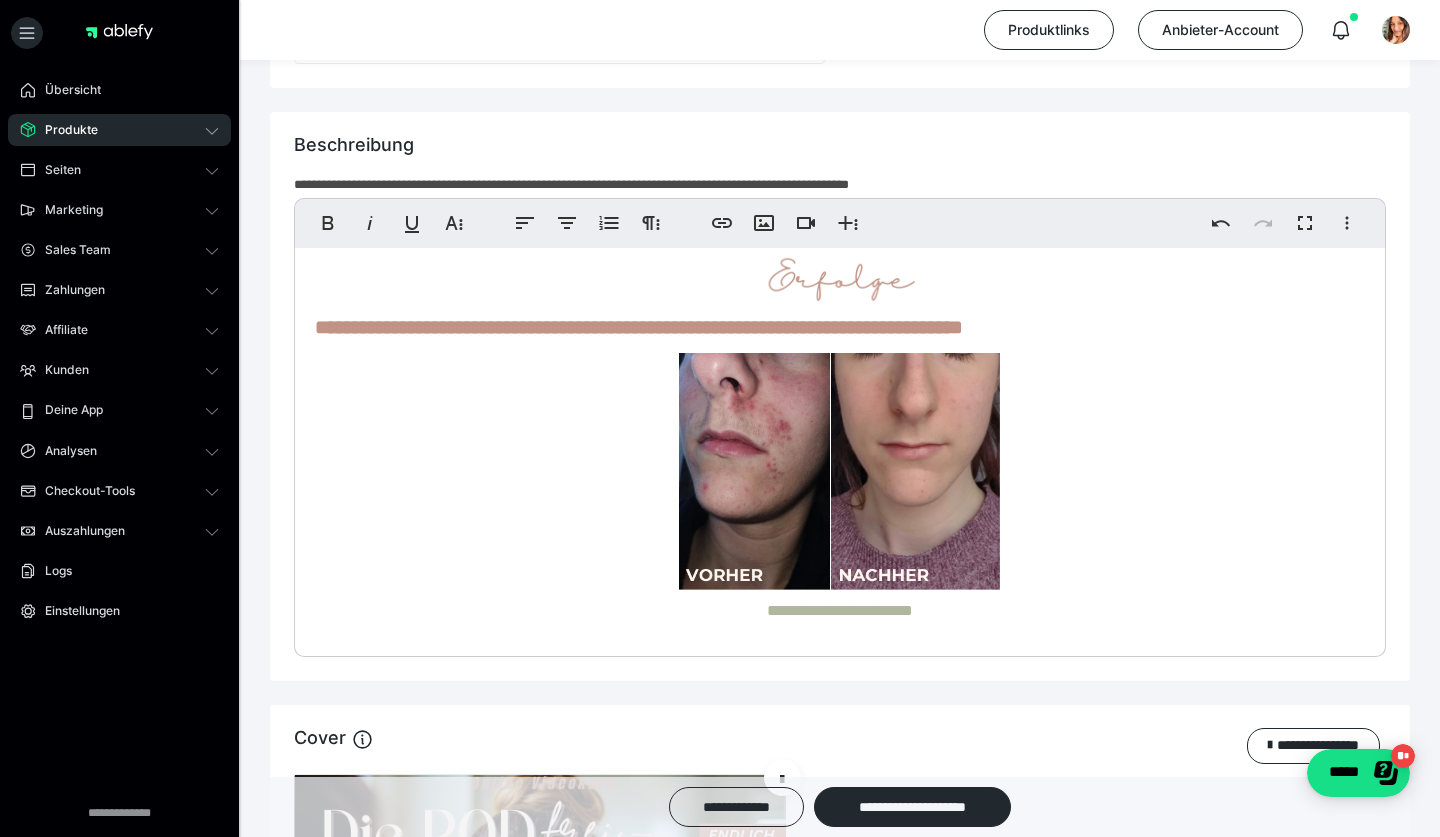 click on "**********" at bounding box center (840, -1384) 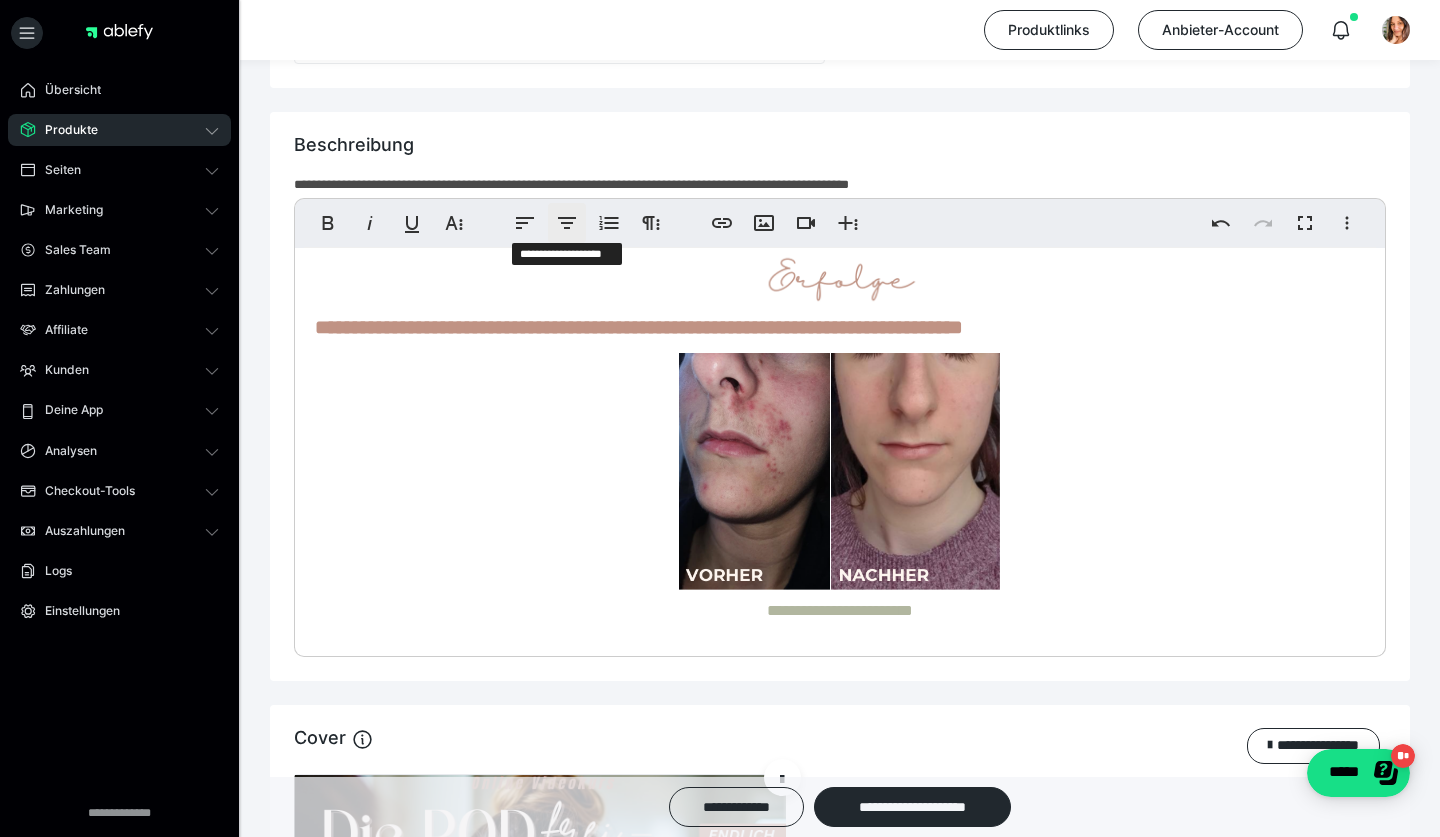 click 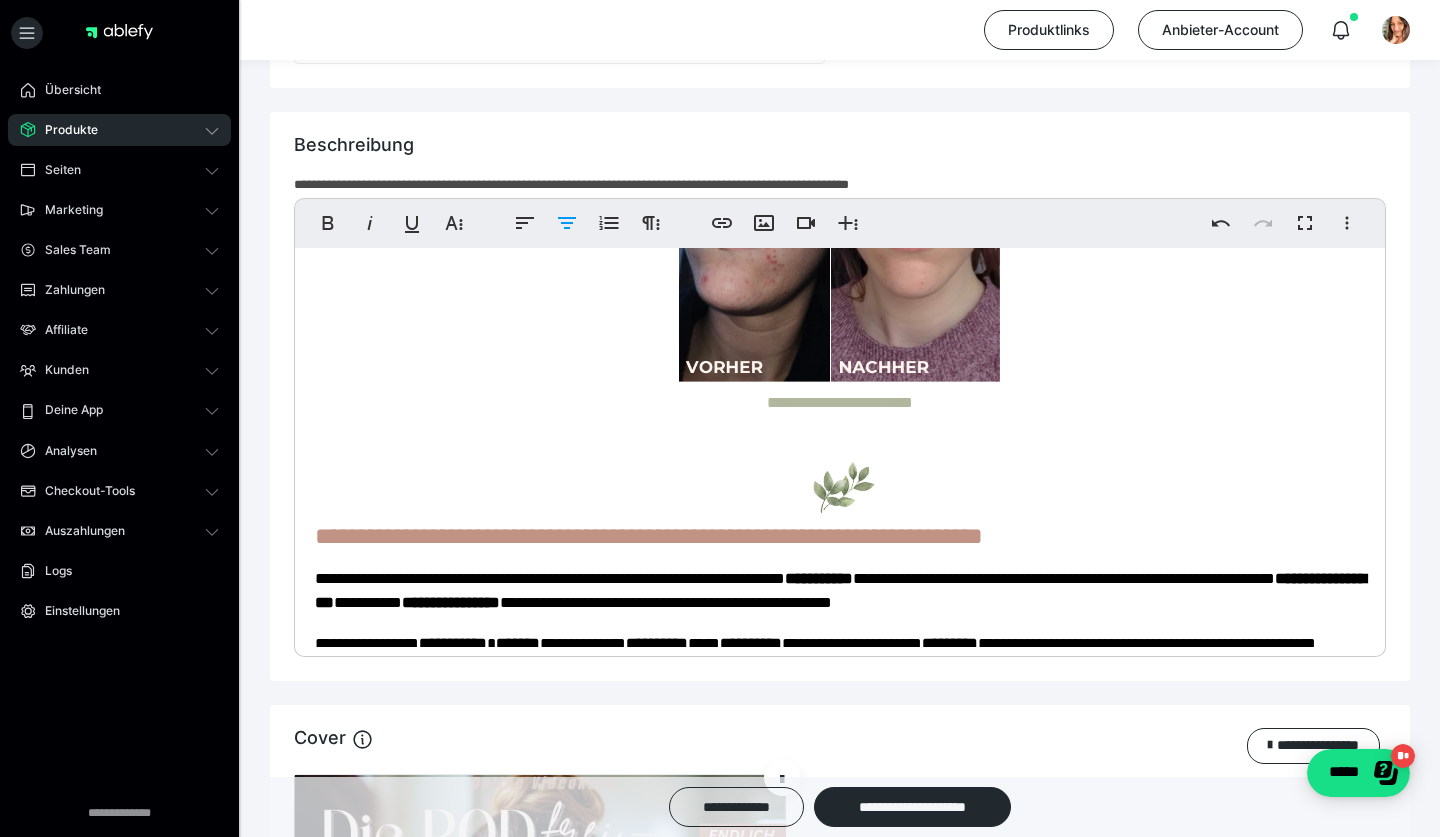 scroll, scrollTop: 7128, scrollLeft: 0, axis: vertical 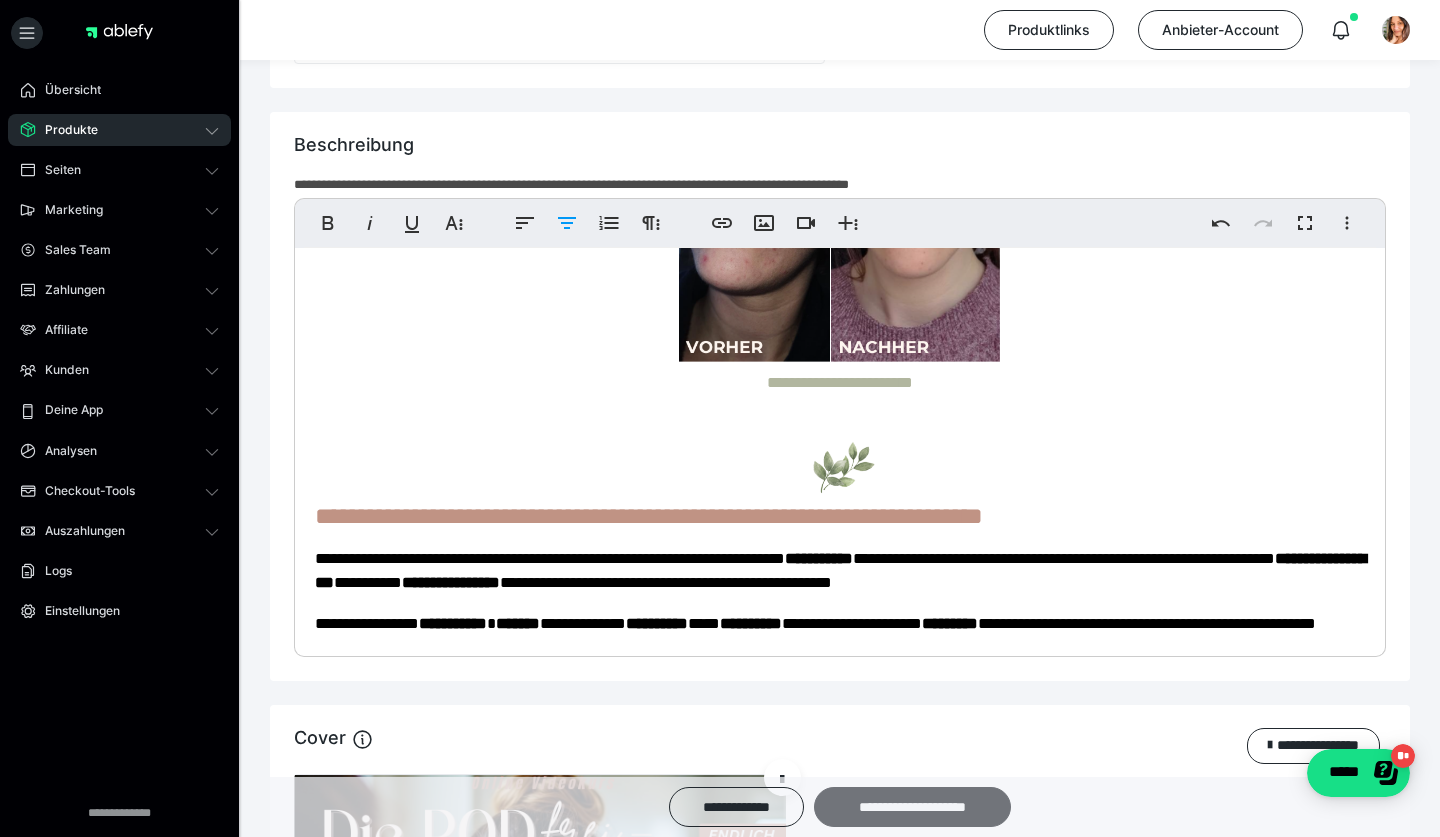 click on "**********" at bounding box center (912, 807) 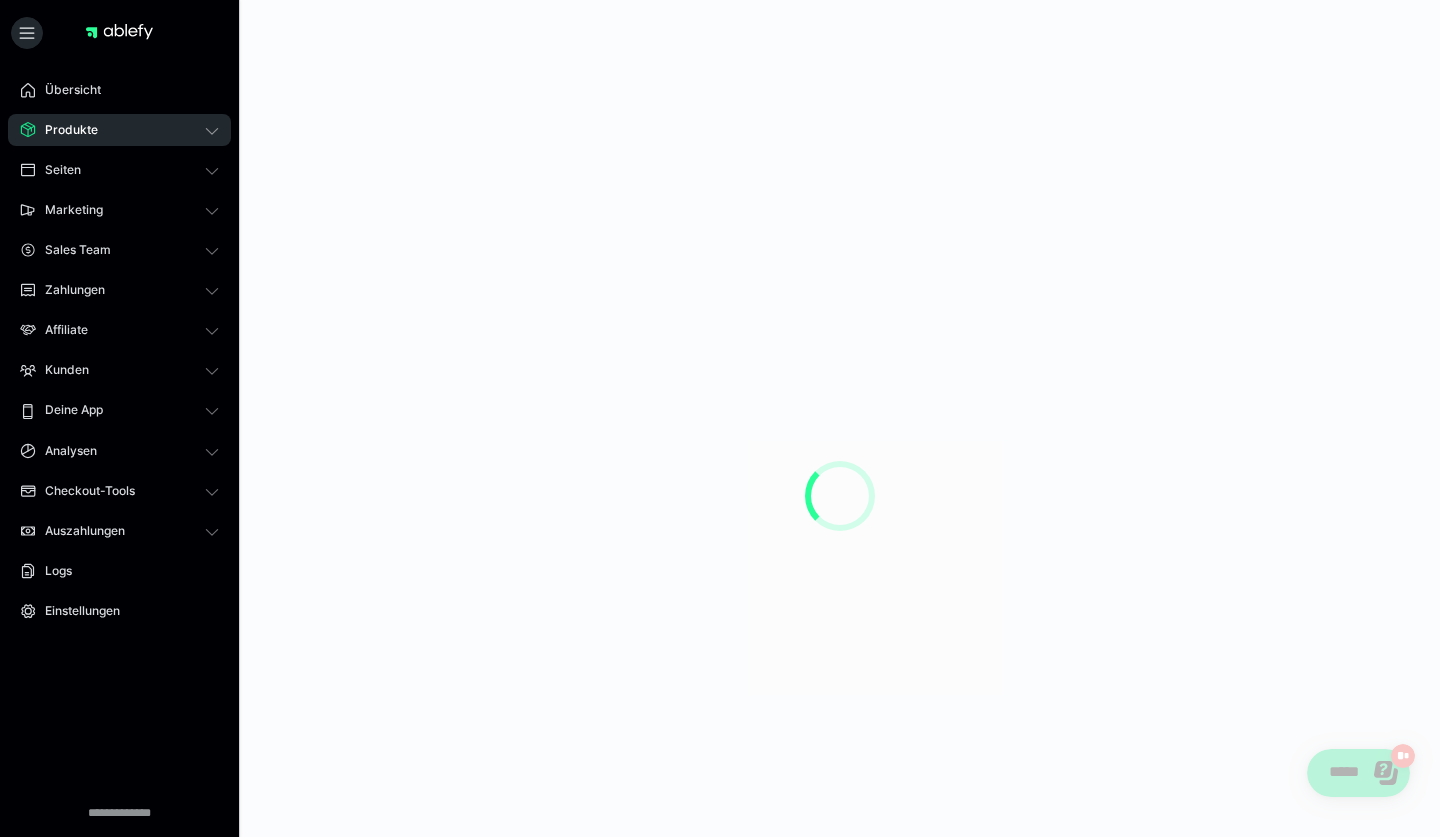 scroll, scrollTop: 0, scrollLeft: 0, axis: both 